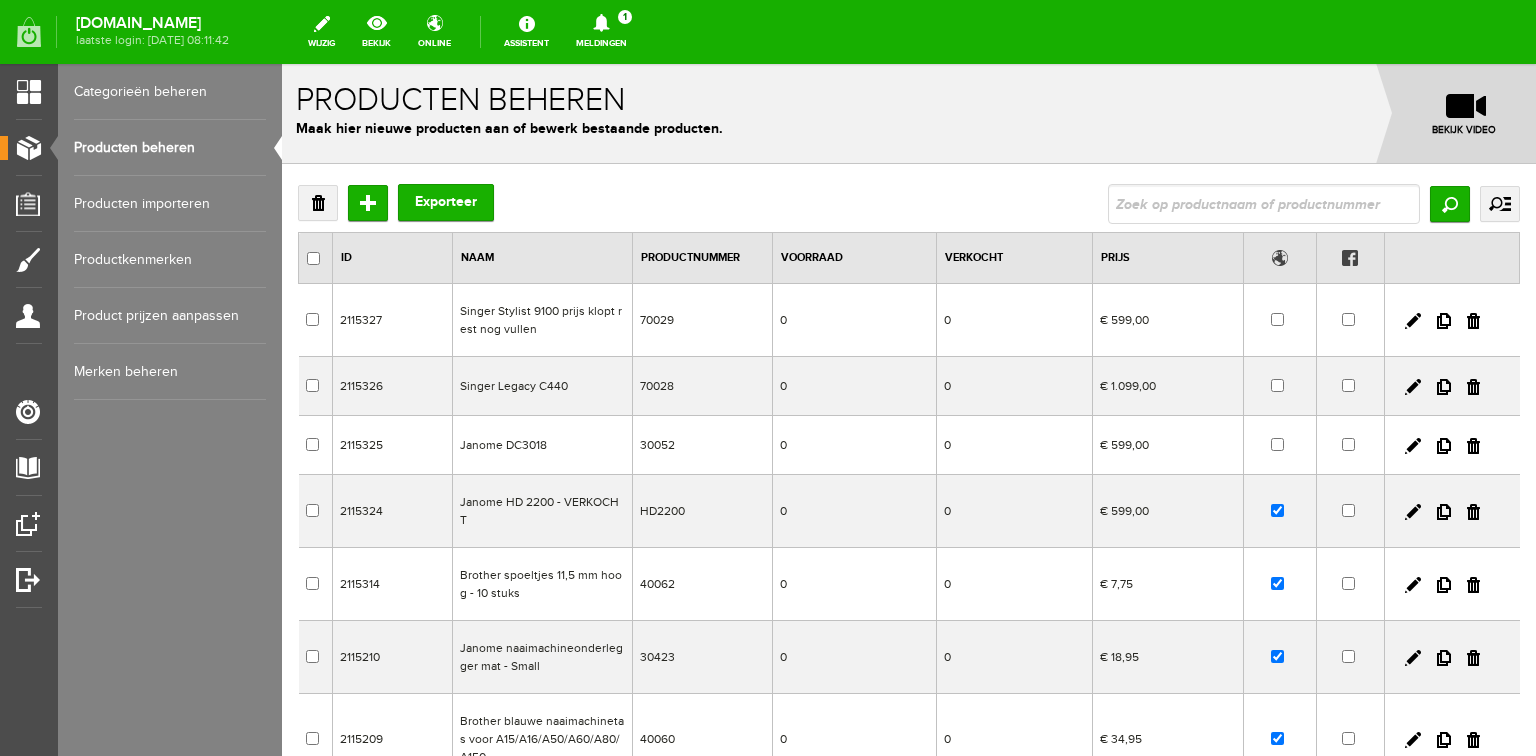 scroll, scrollTop: 0, scrollLeft: 0, axis: both 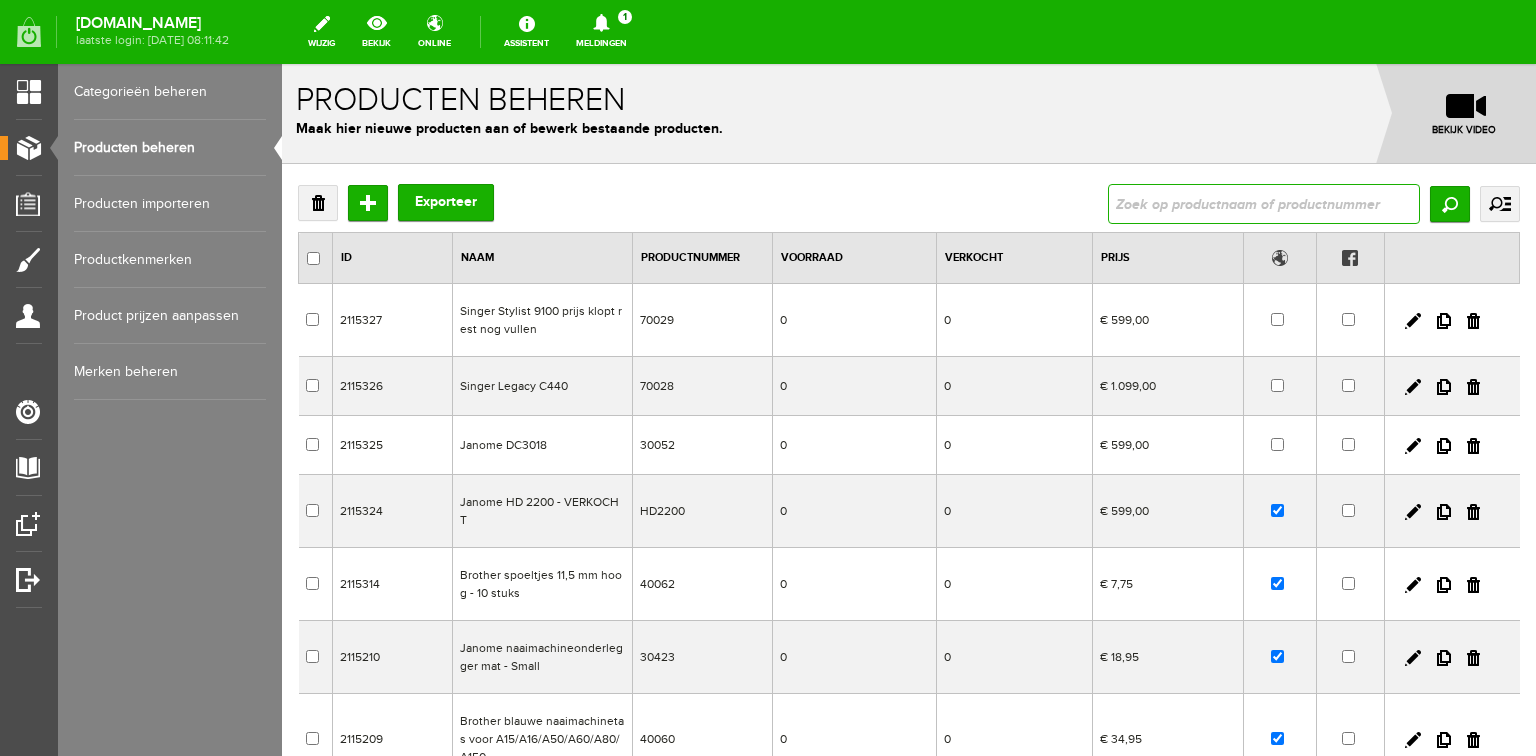 click at bounding box center [1264, 204] 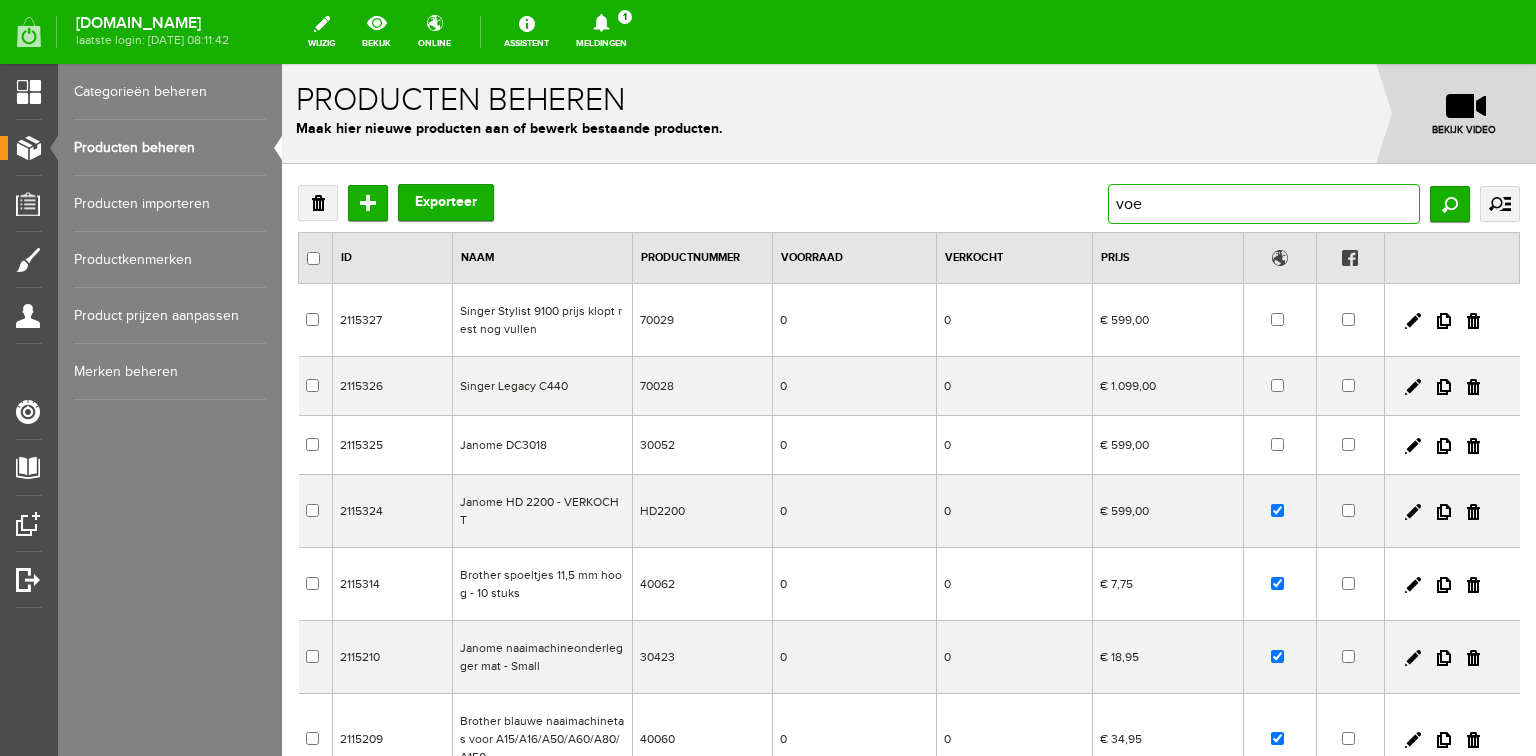 type on "voet" 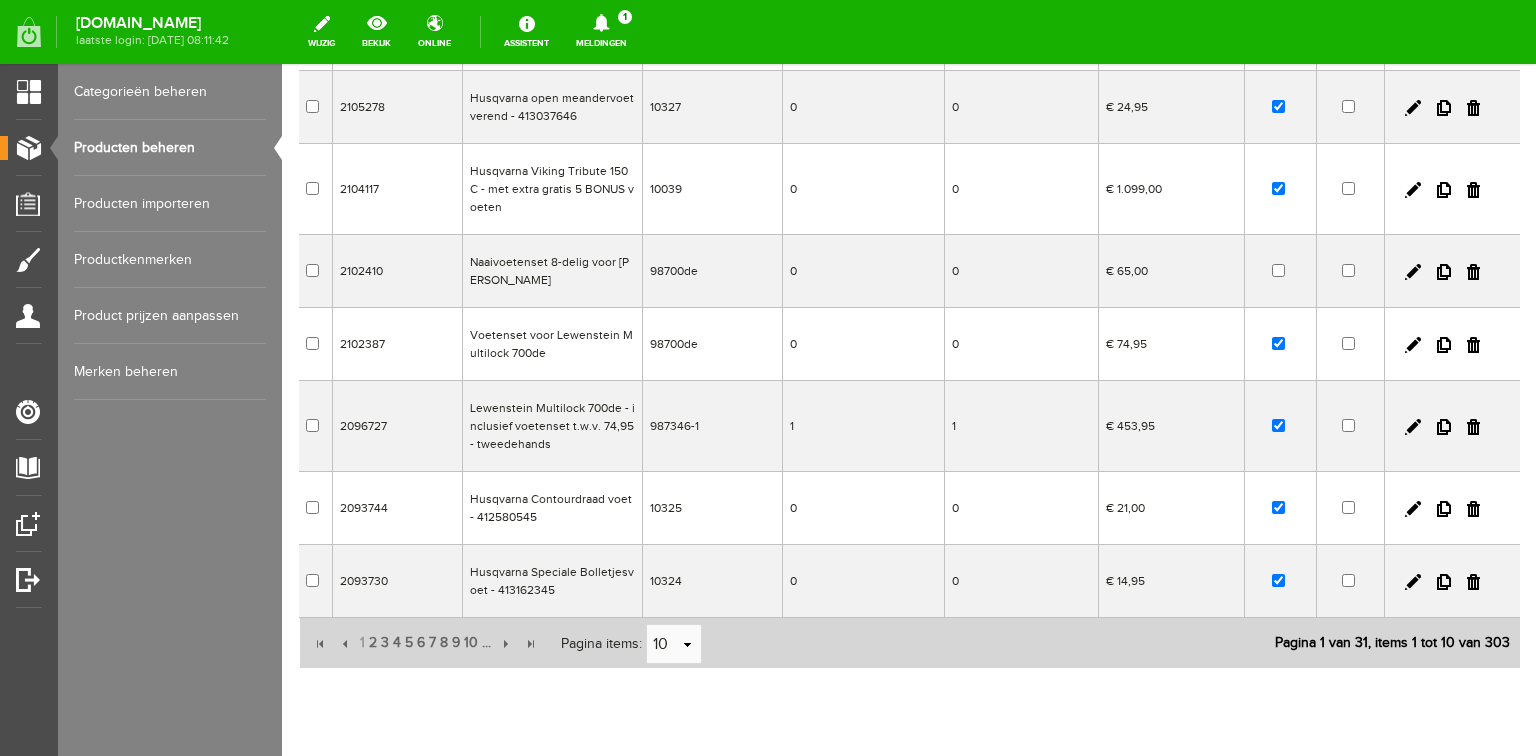 scroll, scrollTop: 480, scrollLeft: 0, axis: vertical 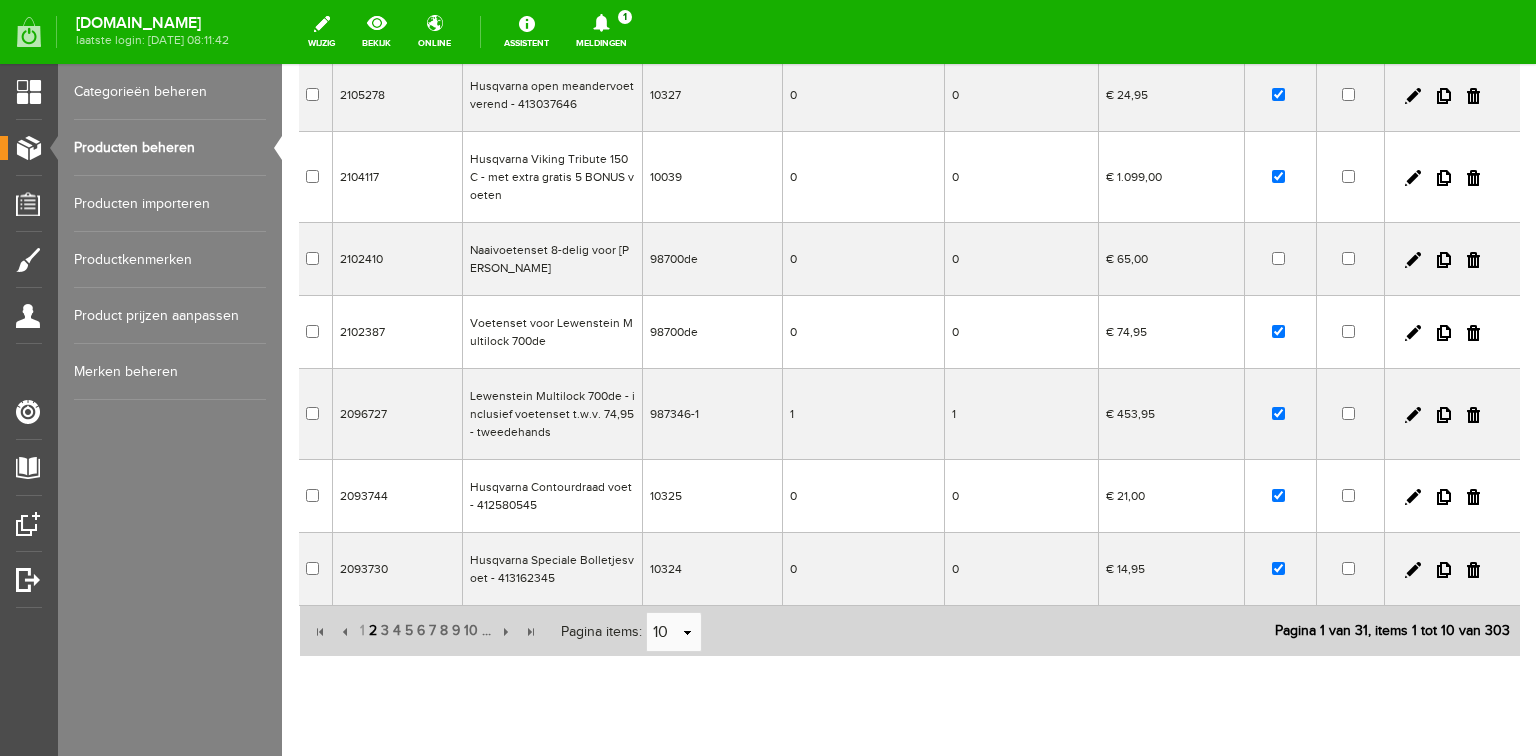 click on "2" at bounding box center (373, 631) 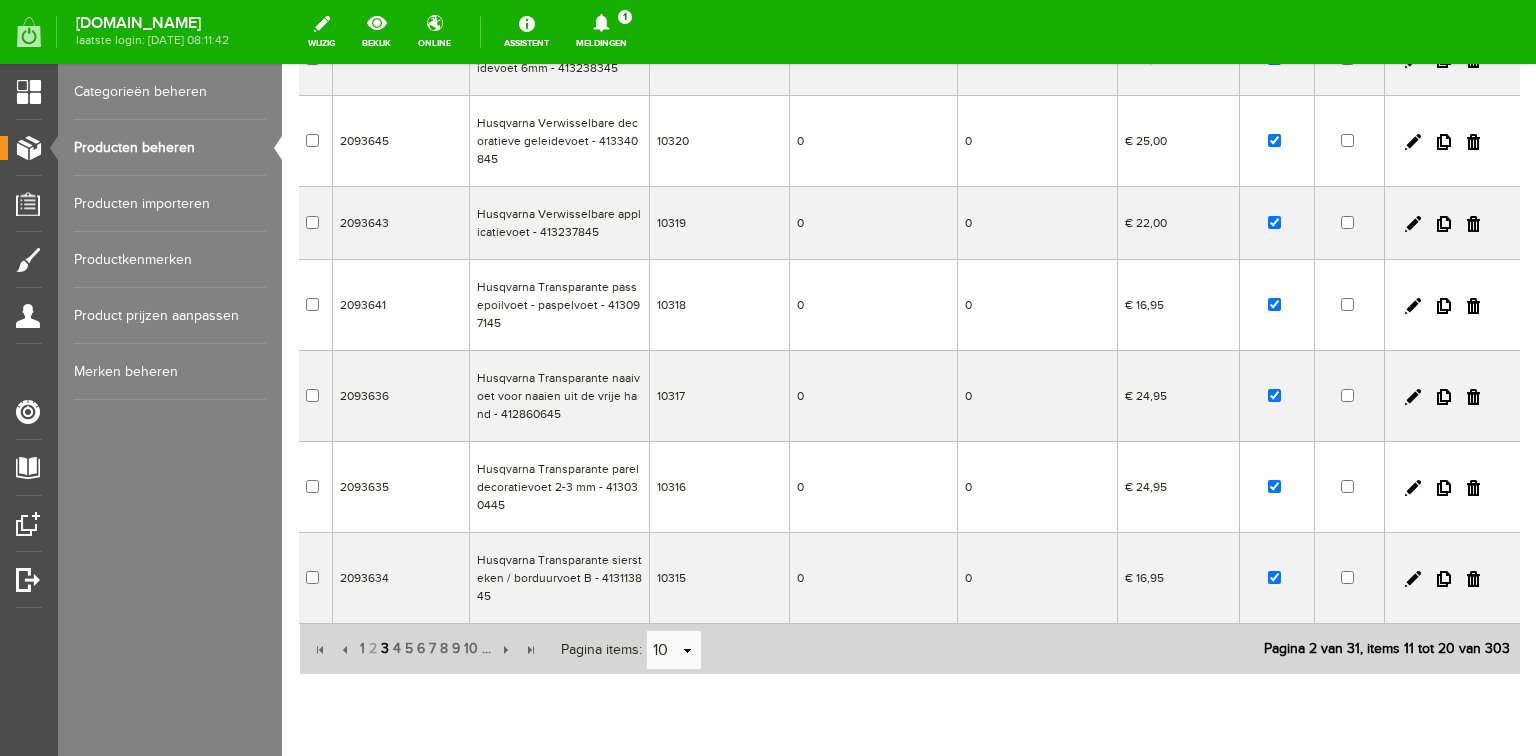 click on "3" at bounding box center [385, 649] 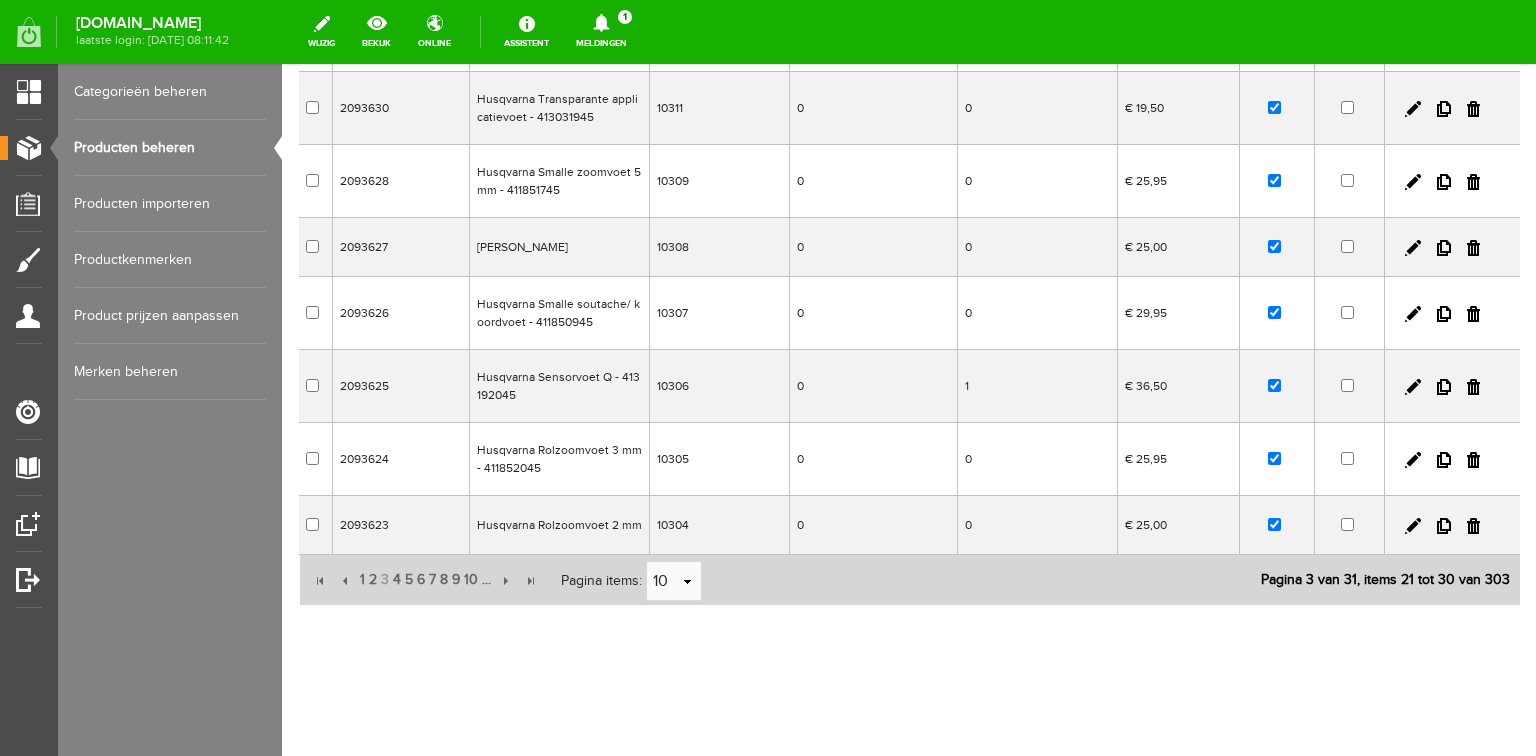 scroll, scrollTop: 448, scrollLeft: 0, axis: vertical 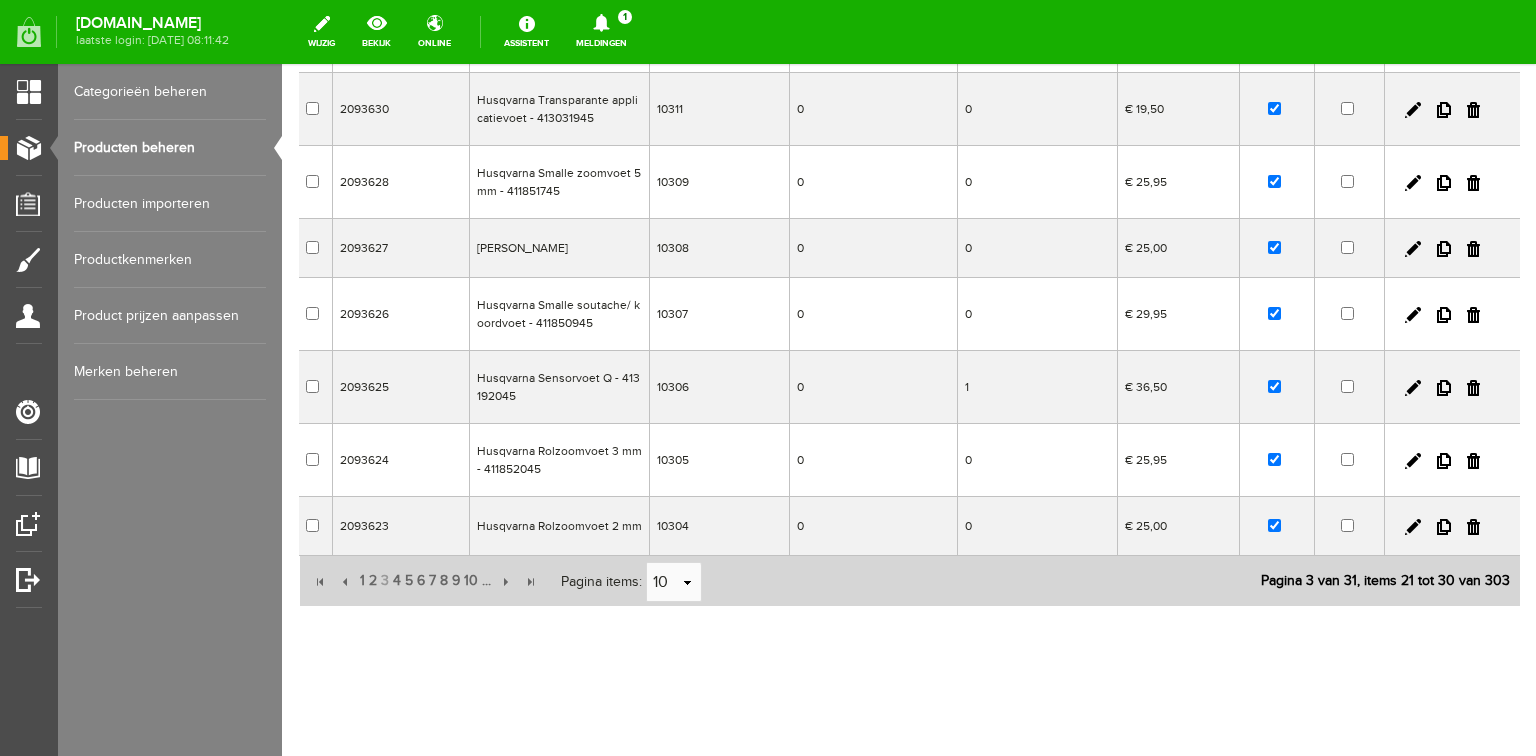 click on "Verwijderen
Toevoegen
Exporteer
voet
Zoeken
uitgebreid zoeken
Categorie
Cadeaubon
[DATE][DATE] AANBIEDINGEN!
Naai Tips en video's
NAAIMACHINES
Babylock
Bernina
Brother
[PERSON_NAME]
Husqvarna Viking
[PERSON_NAME]
Pfaff
Singer
BORDUURMACHINES
Bernina
Brother
Husqvarna Viking
[PERSON_NAME]
Singer
INDUSTRIEMACHINES
LOCKMACHINES
Baby lock
Bernina
Brother
Husqvarna Viking
[PERSON_NAME]
[PERSON_NAME]" at bounding box center [909, 236] 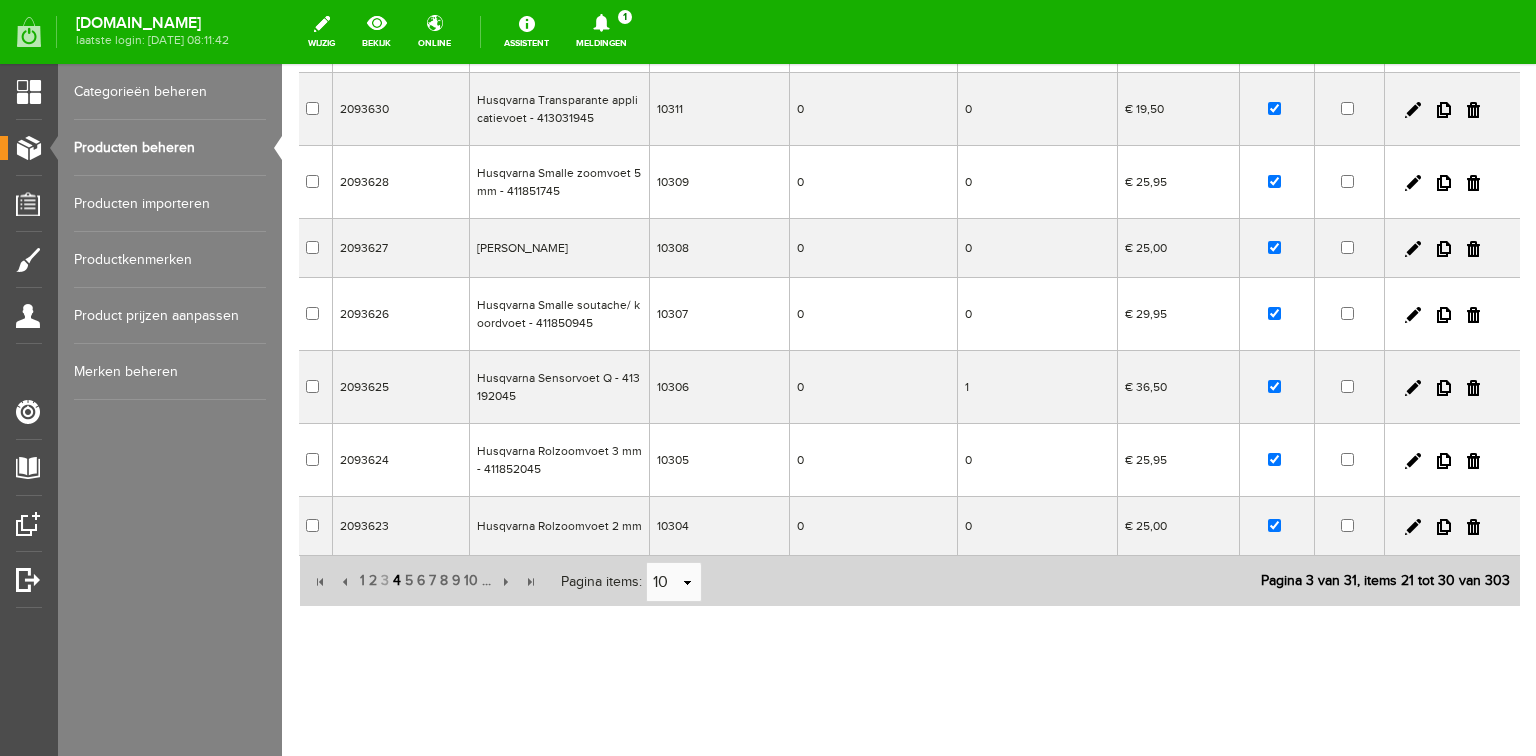 click on "4" at bounding box center (397, 581) 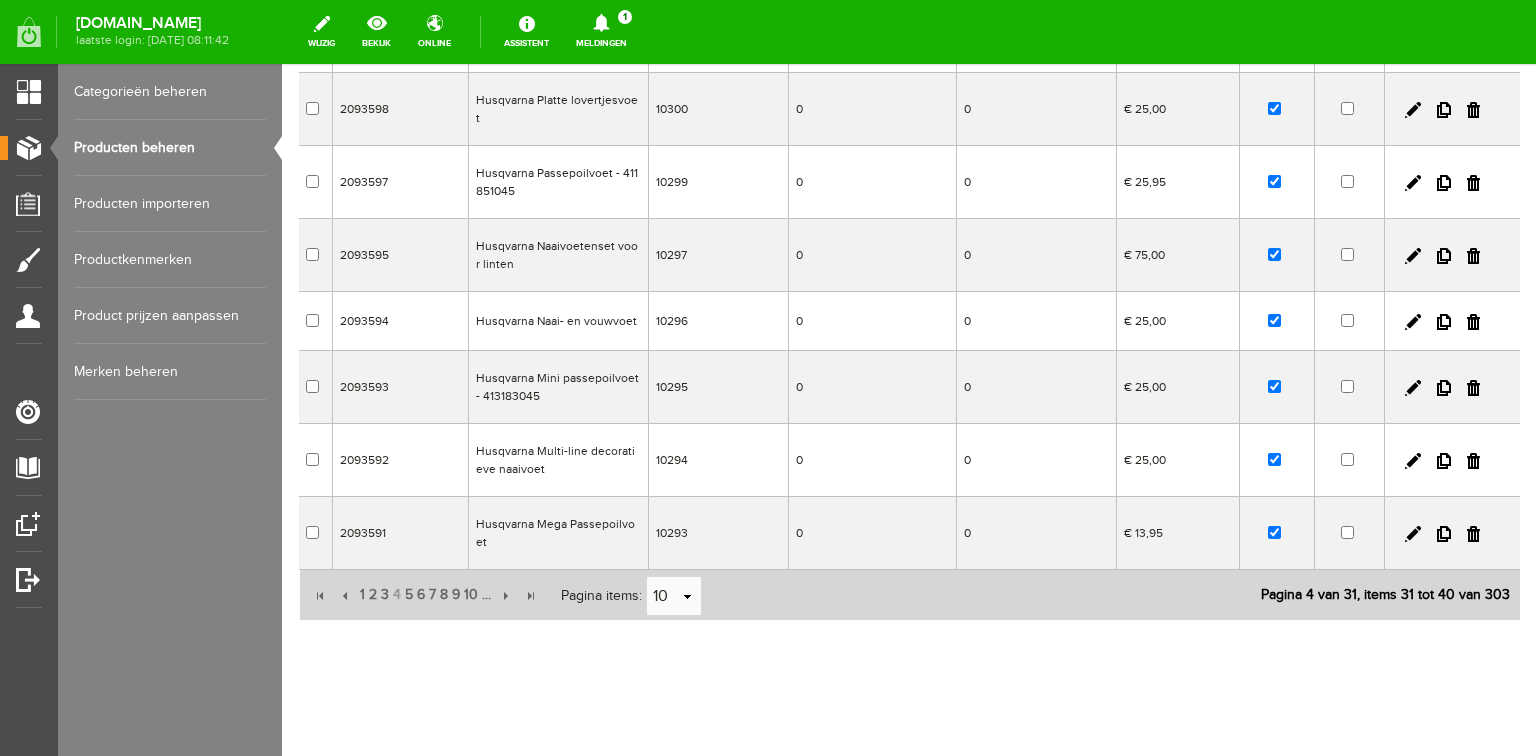 click on "5" at bounding box center (409, 595) 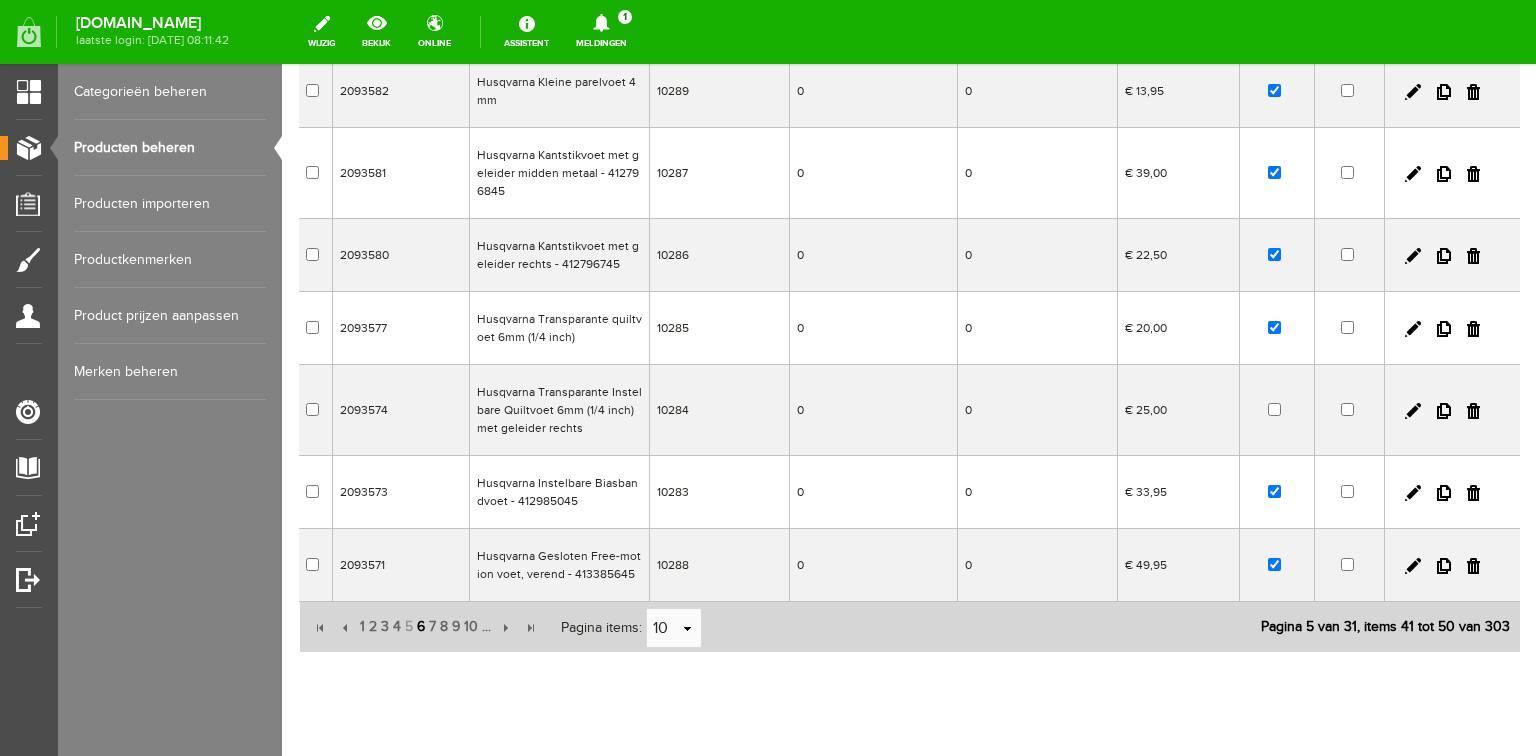 click on "6" at bounding box center [421, 627] 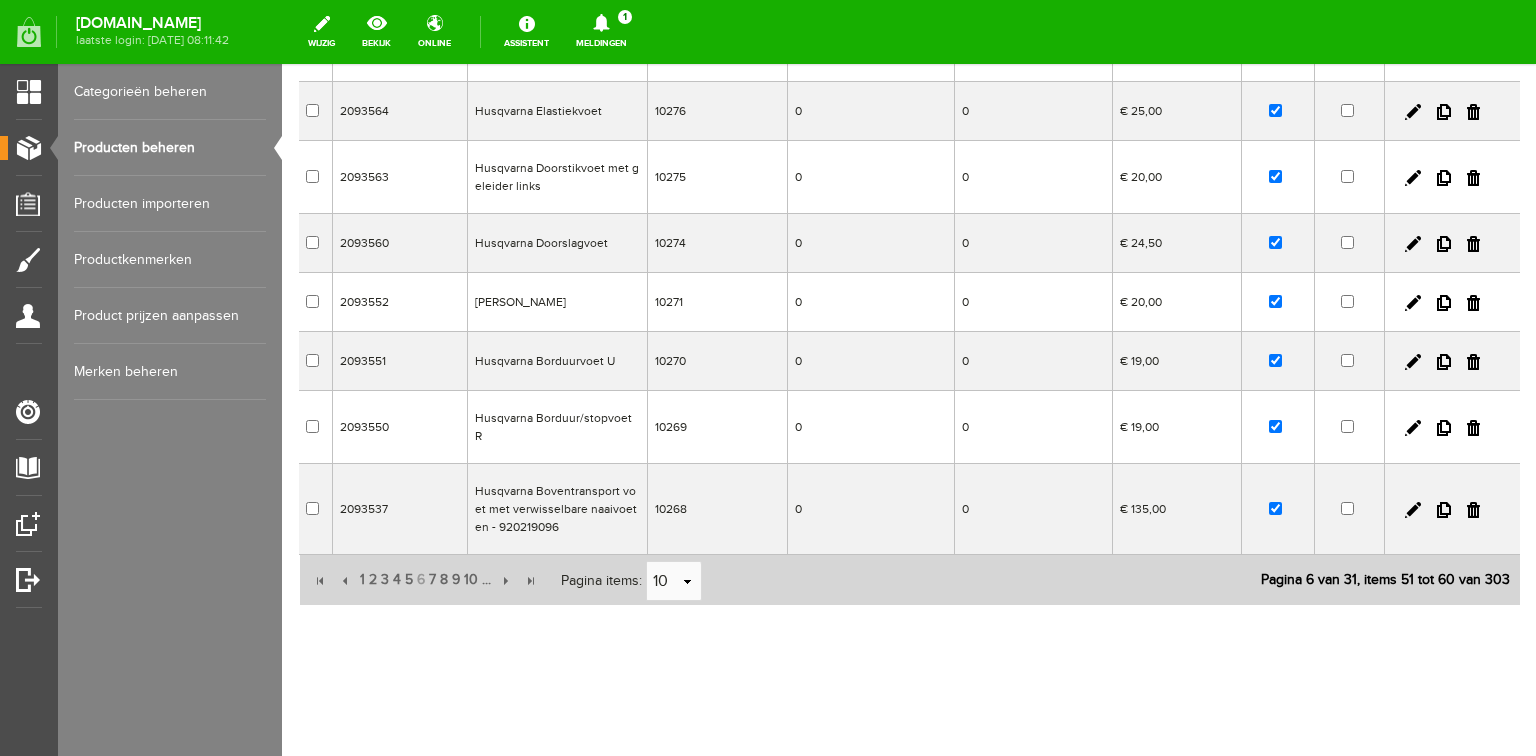 scroll, scrollTop: 408, scrollLeft: 0, axis: vertical 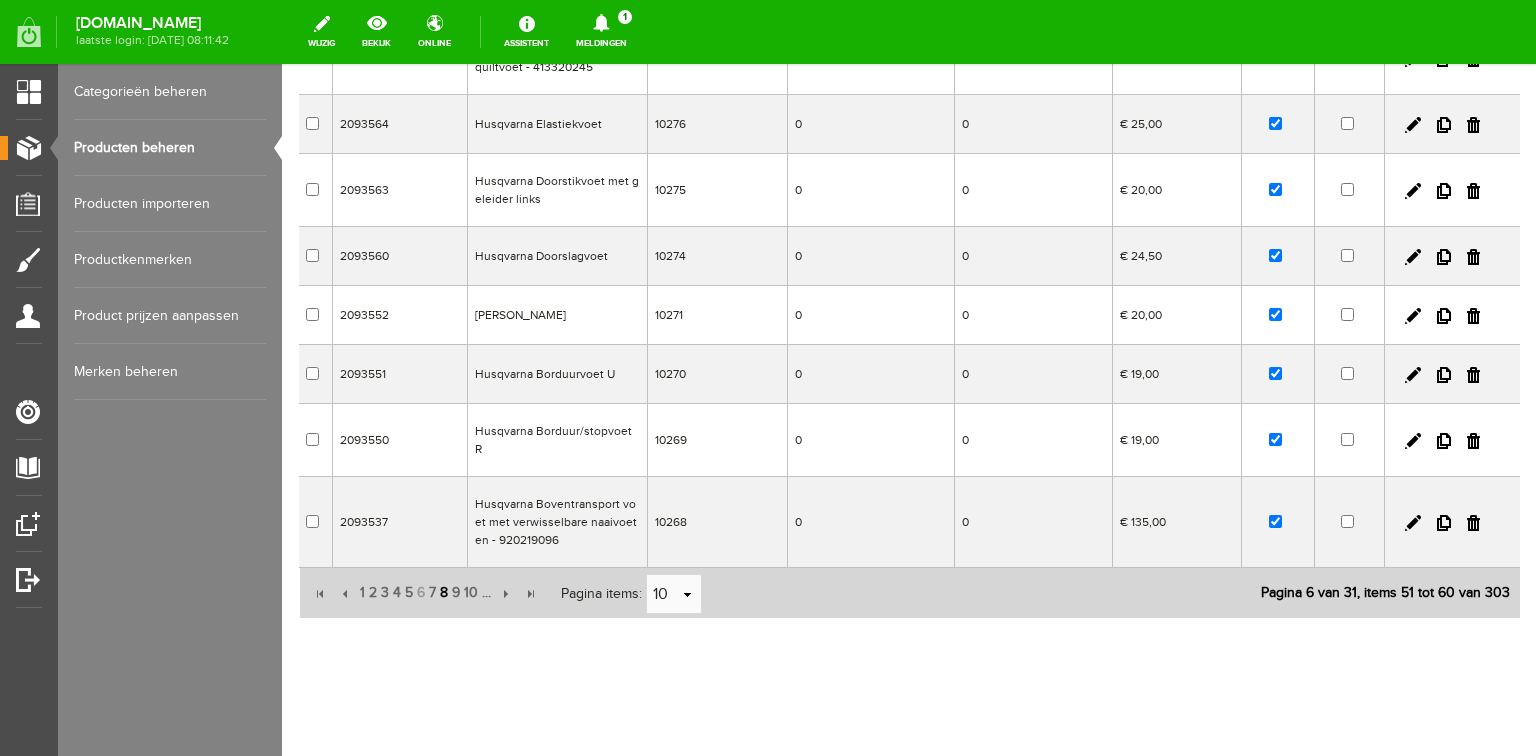 click on "8" at bounding box center (444, 593) 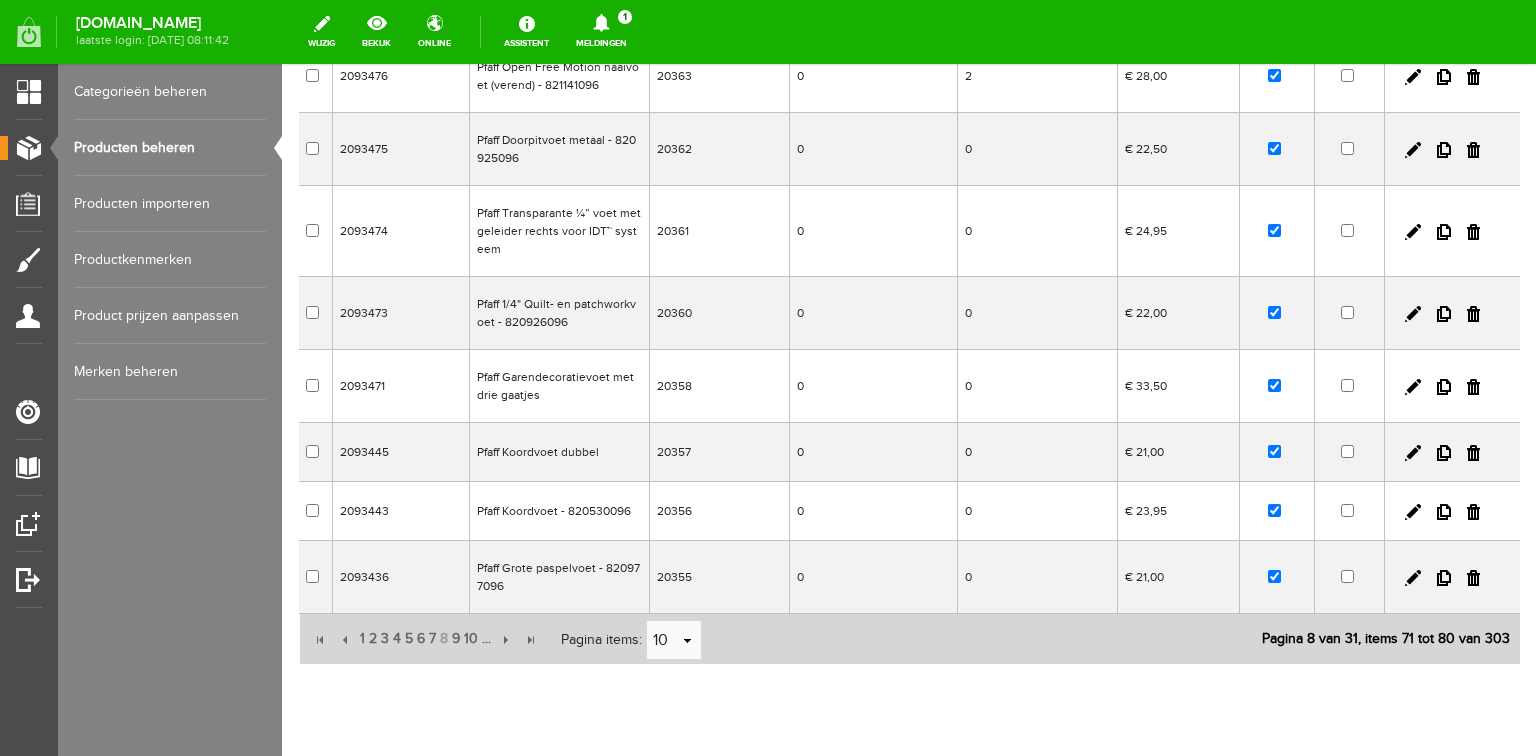 scroll, scrollTop: 0, scrollLeft: 0, axis: both 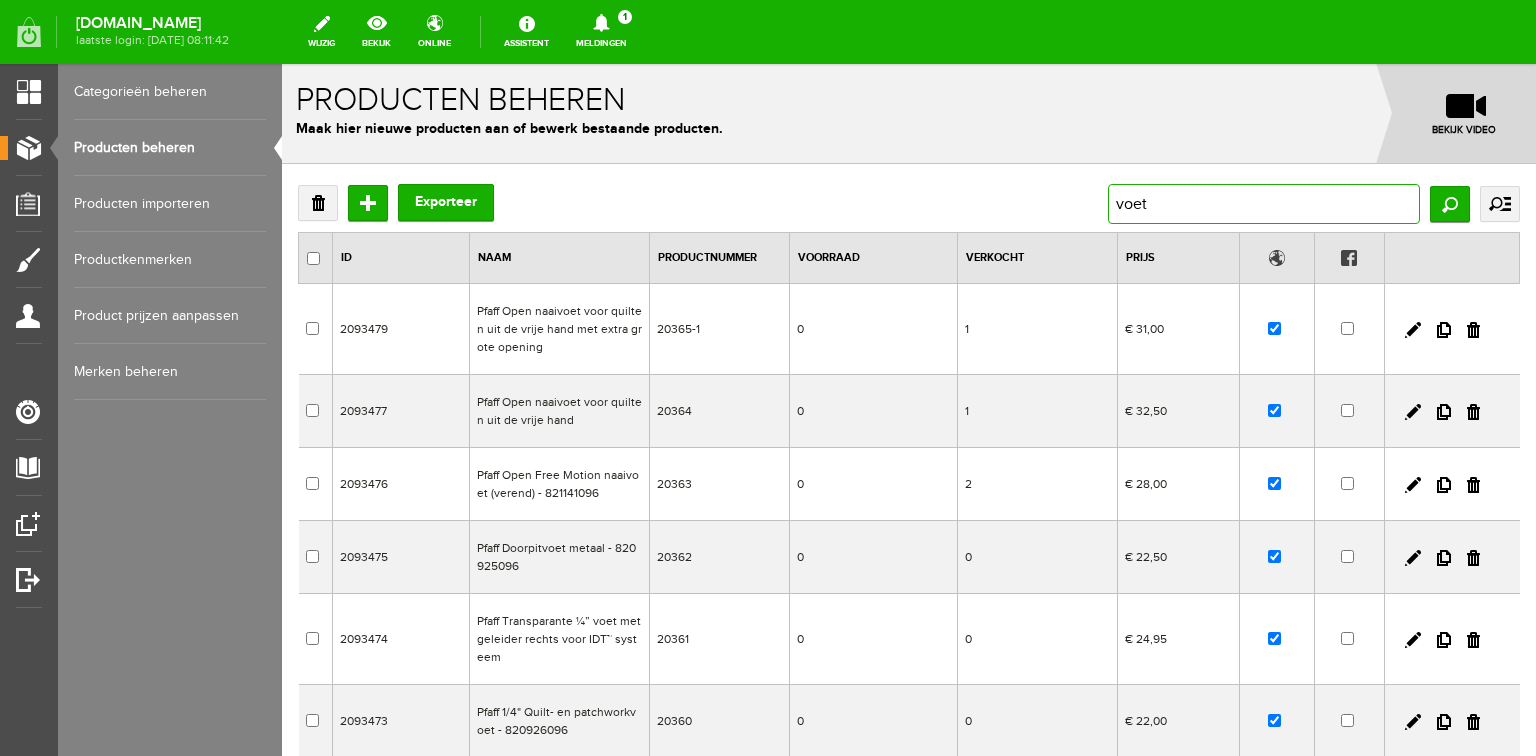 drag, startPoint x: 1151, startPoint y: 204, endPoint x: 1089, endPoint y: 206, distance: 62.03225 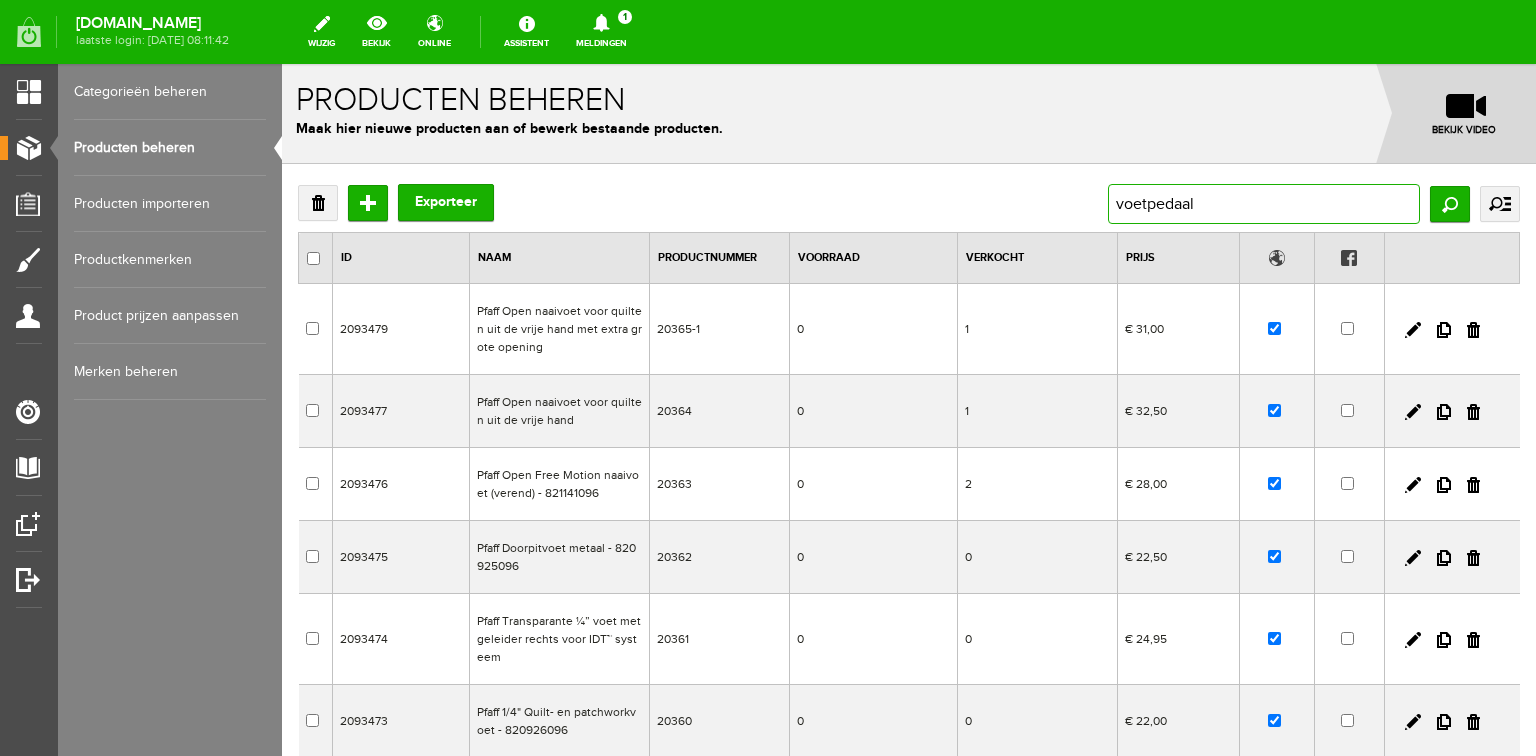 drag, startPoint x: 1218, startPoint y: 202, endPoint x: 1078, endPoint y: 203, distance: 140.00357 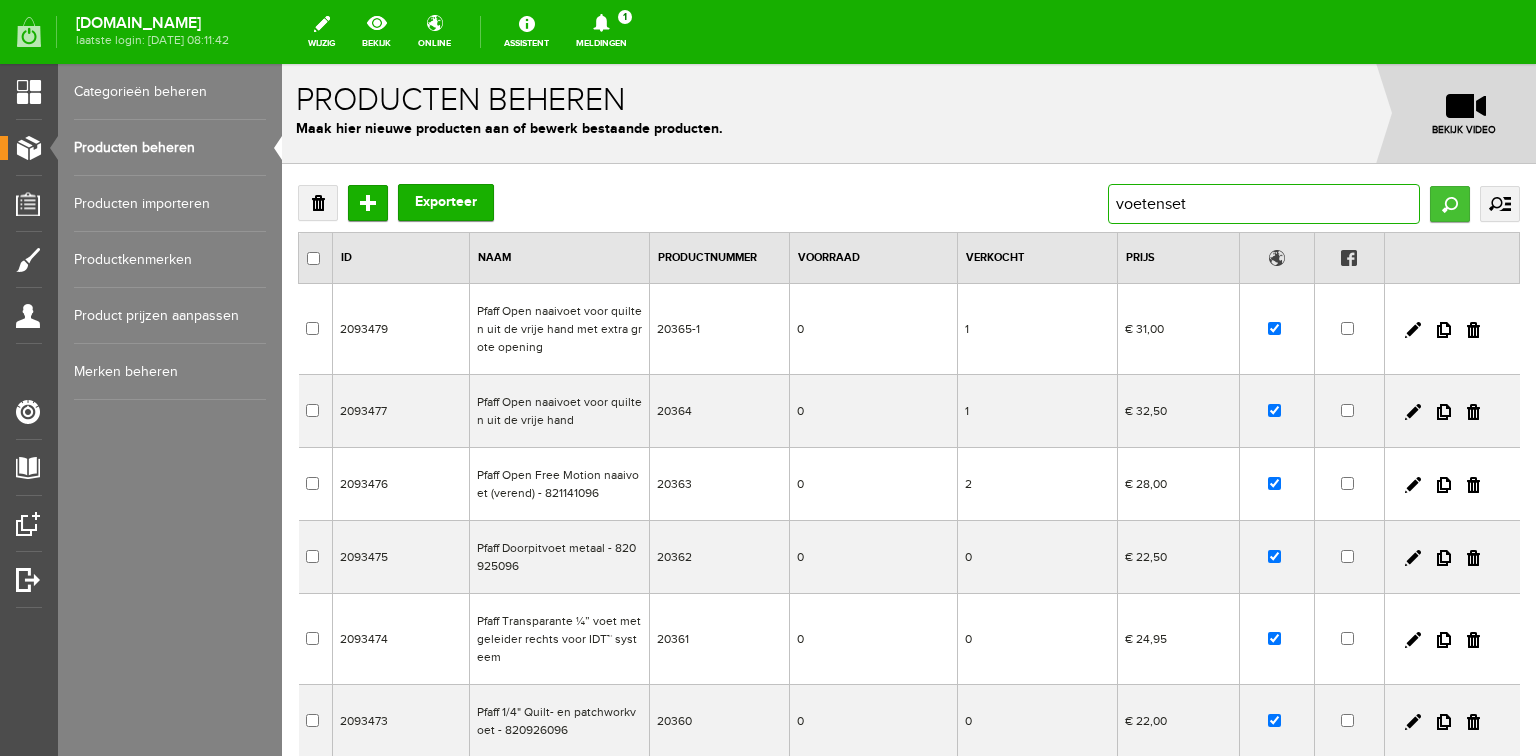type on "voetenset" 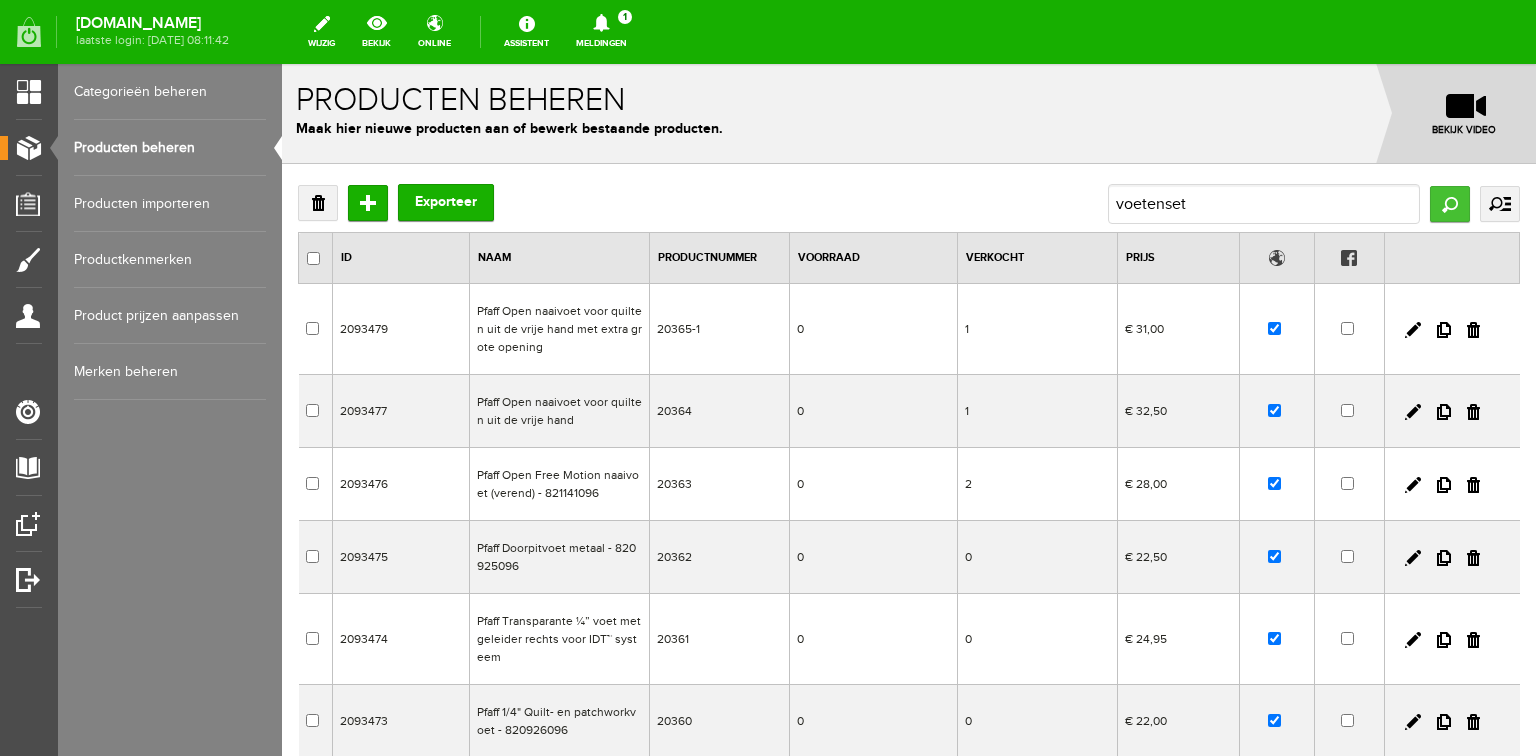 click on "Zoeken" at bounding box center (1450, 204) 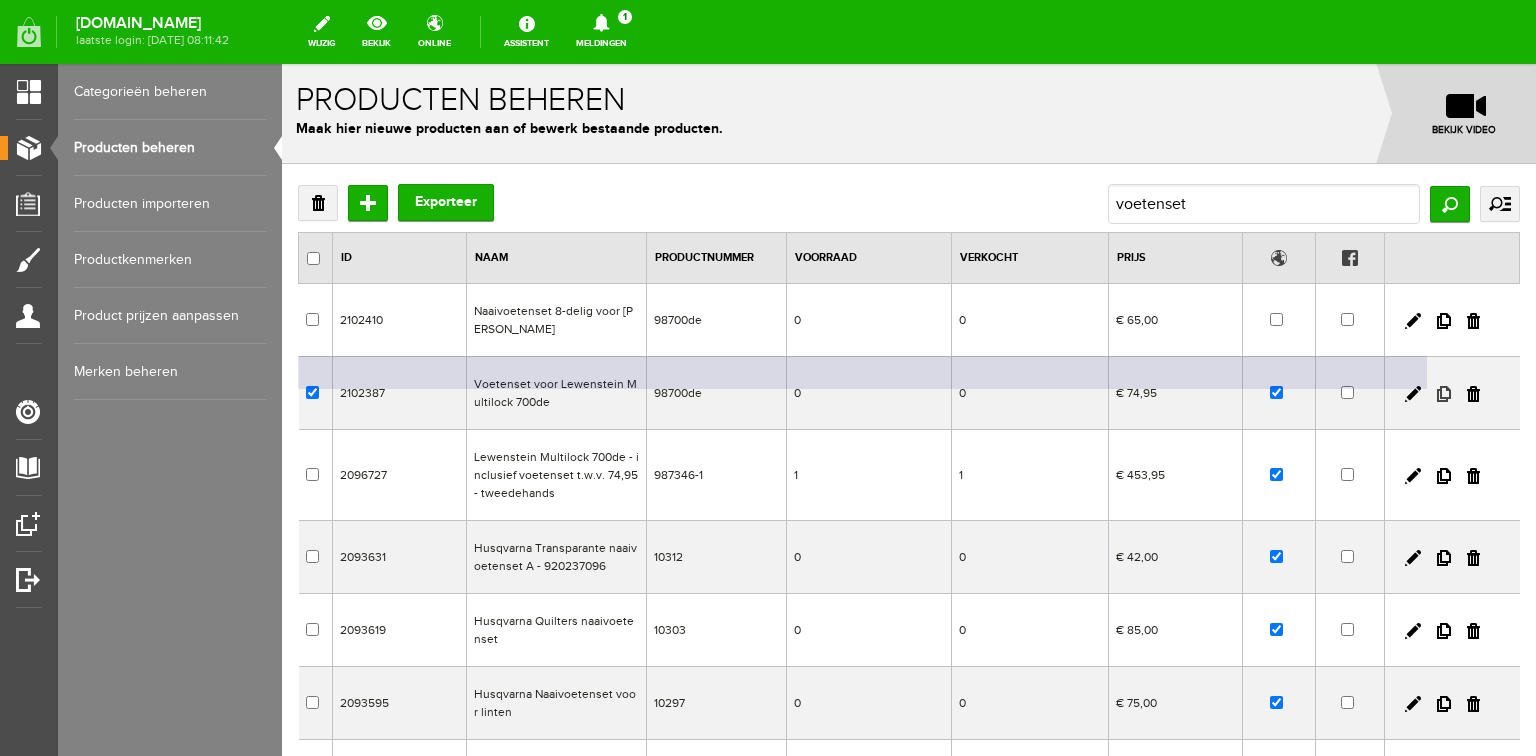 click at bounding box center [1444, 394] 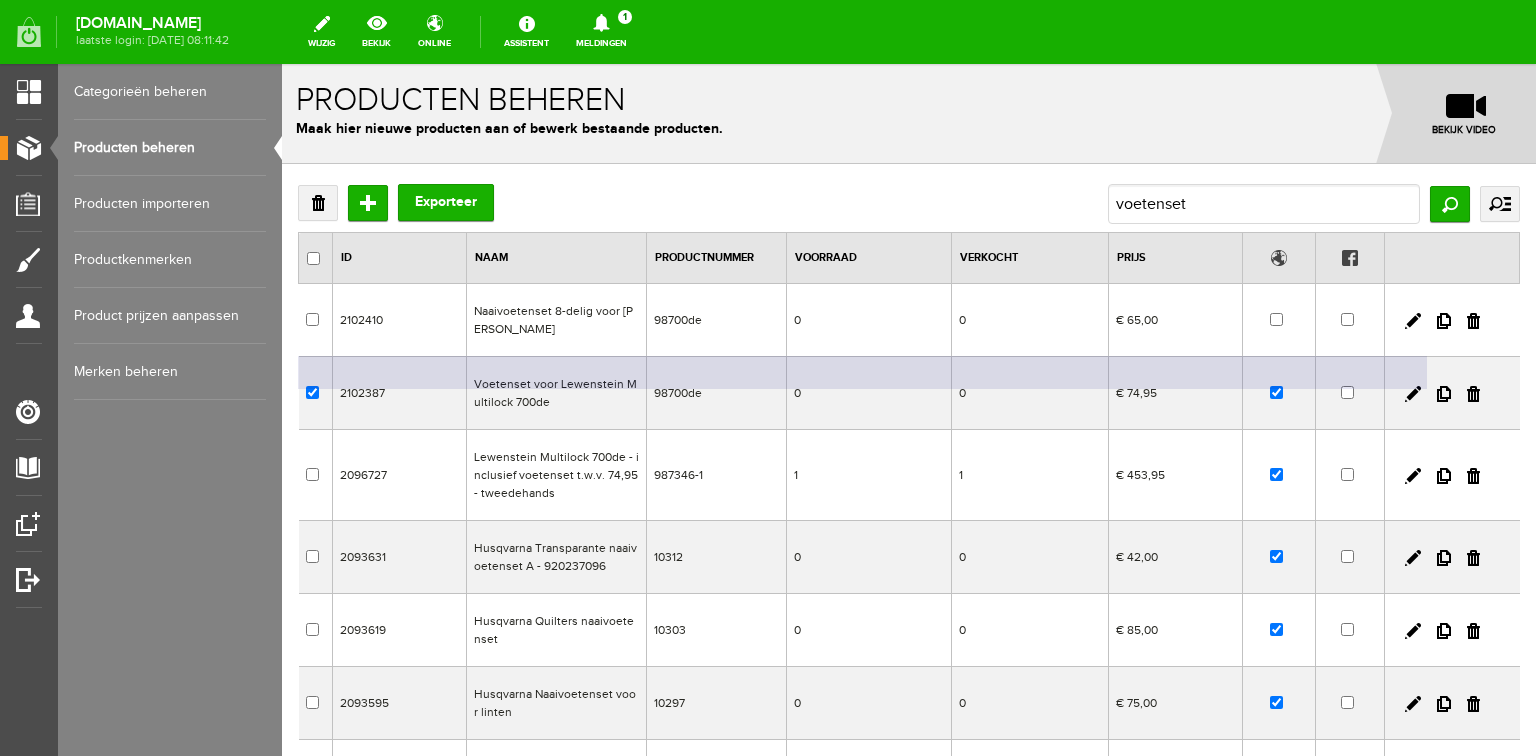 checkbox on "true" 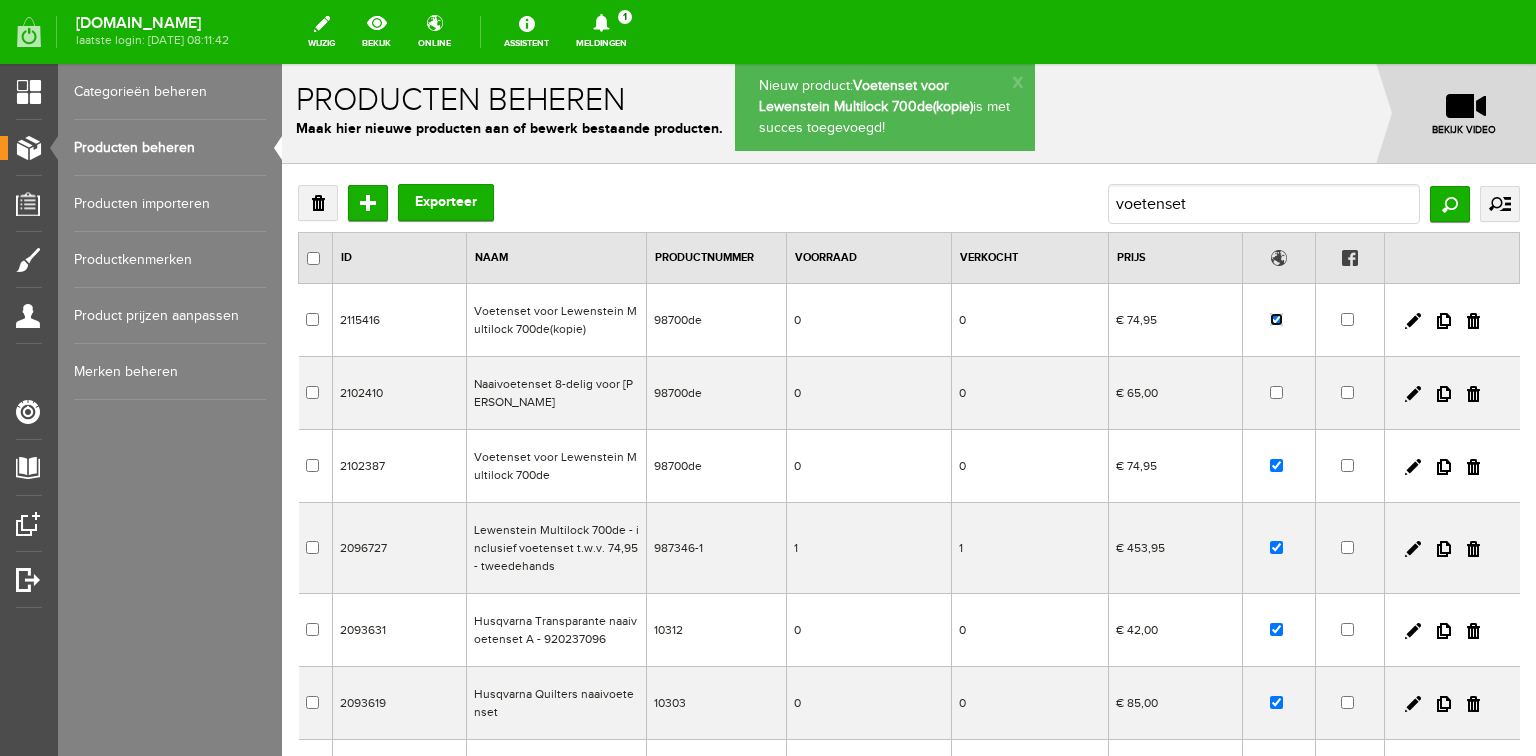 click at bounding box center (1276, 319) 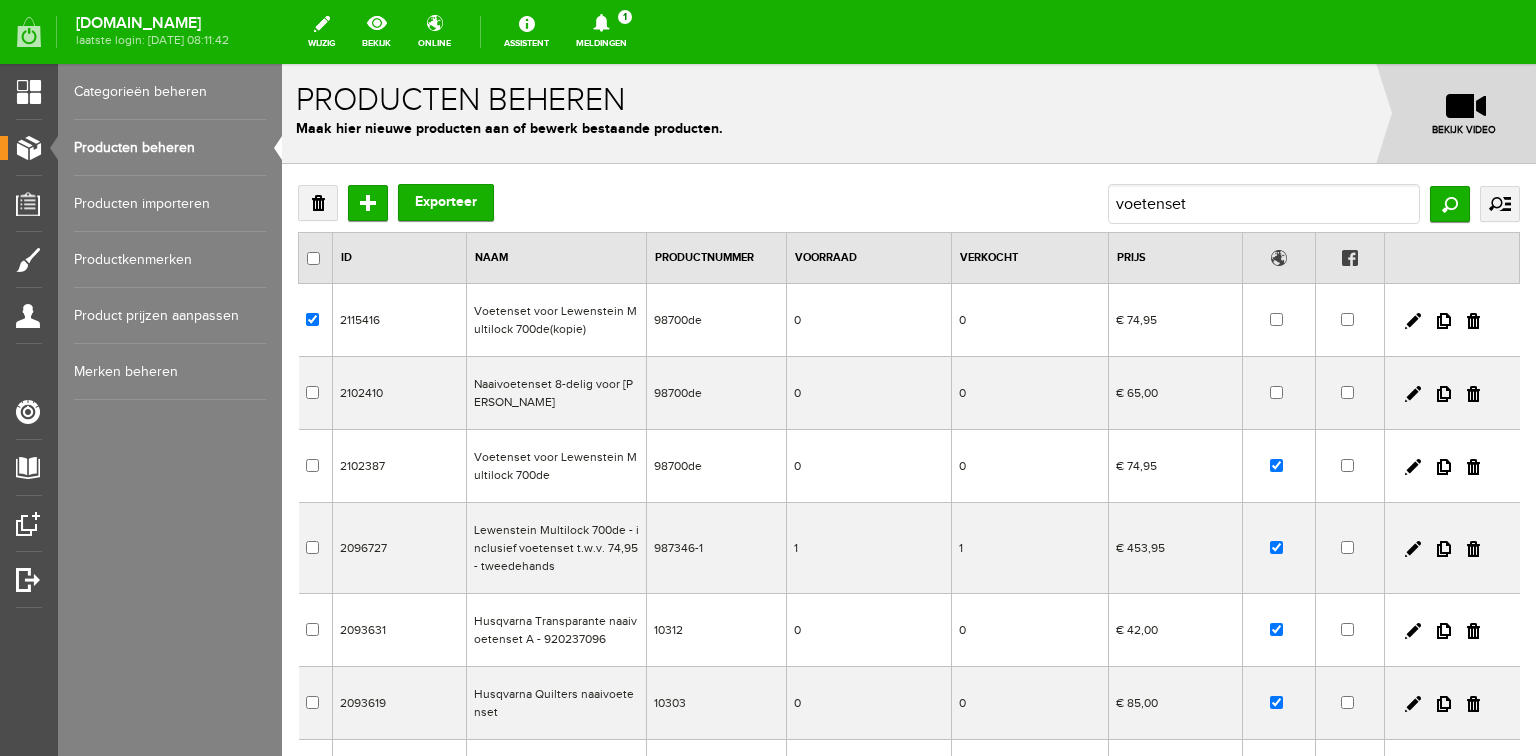 click at bounding box center (1413, 321) 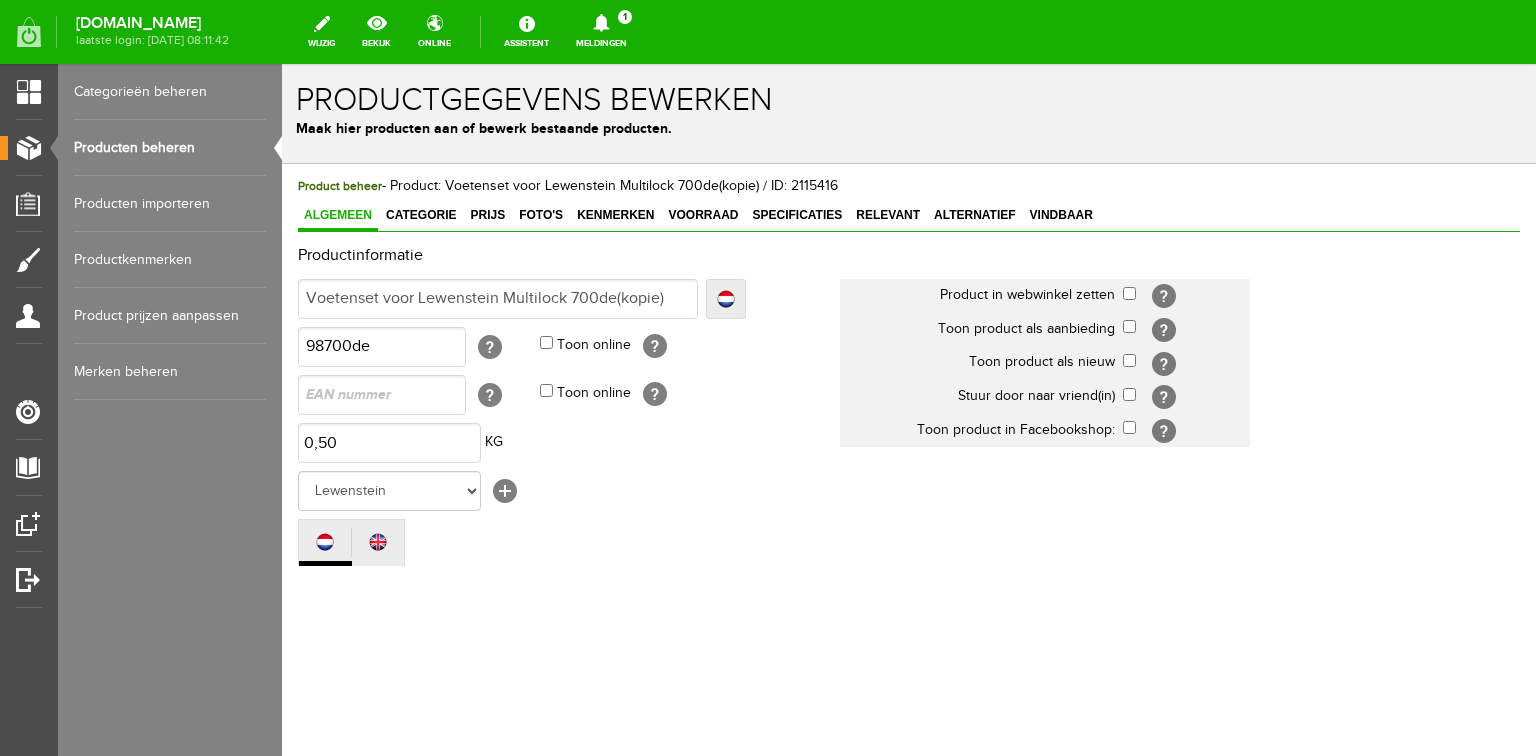 scroll, scrollTop: 0, scrollLeft: 0, axis: both 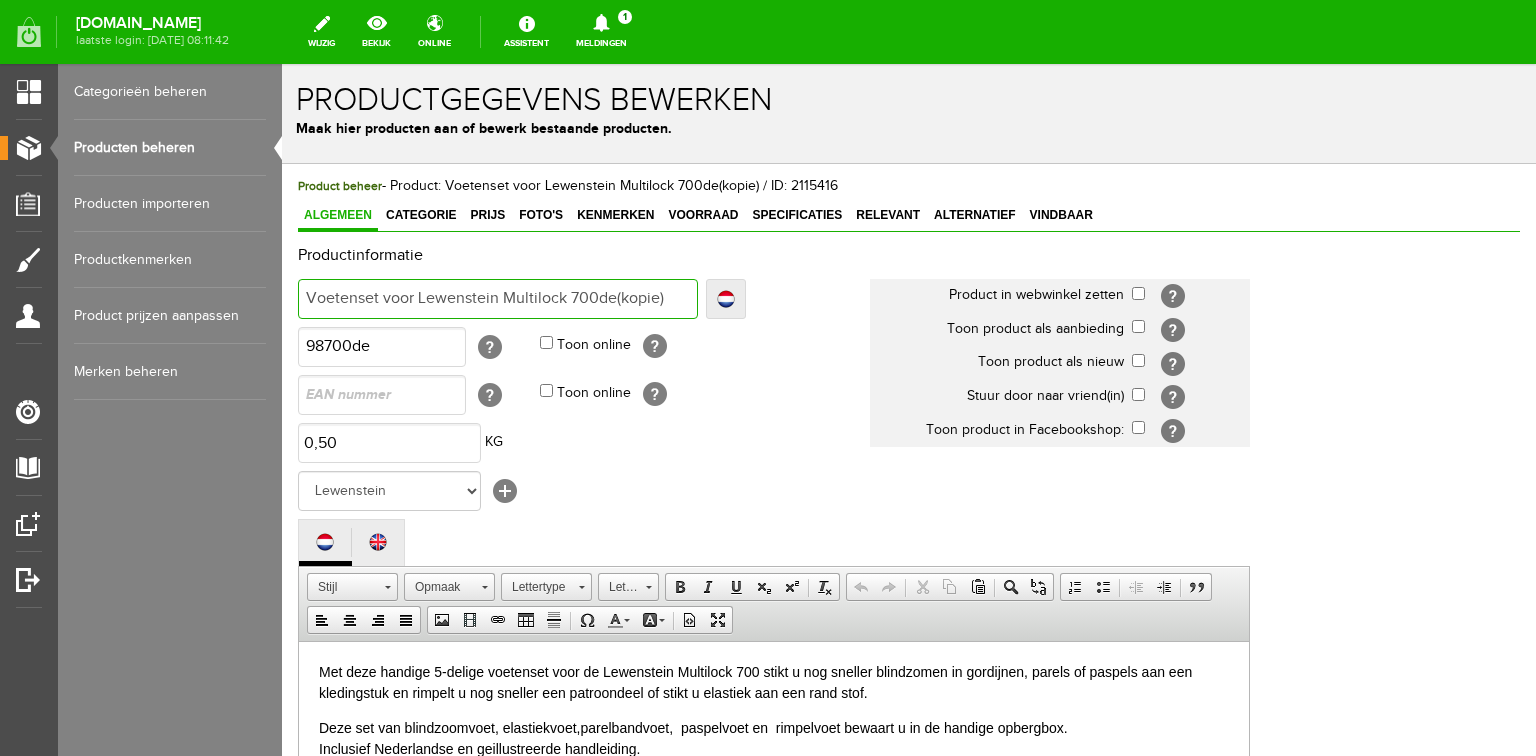 drag, startPoint x: 341, startPoint y: 296, endPoint x: 720, endPoint y: 278, distance: 379.4272 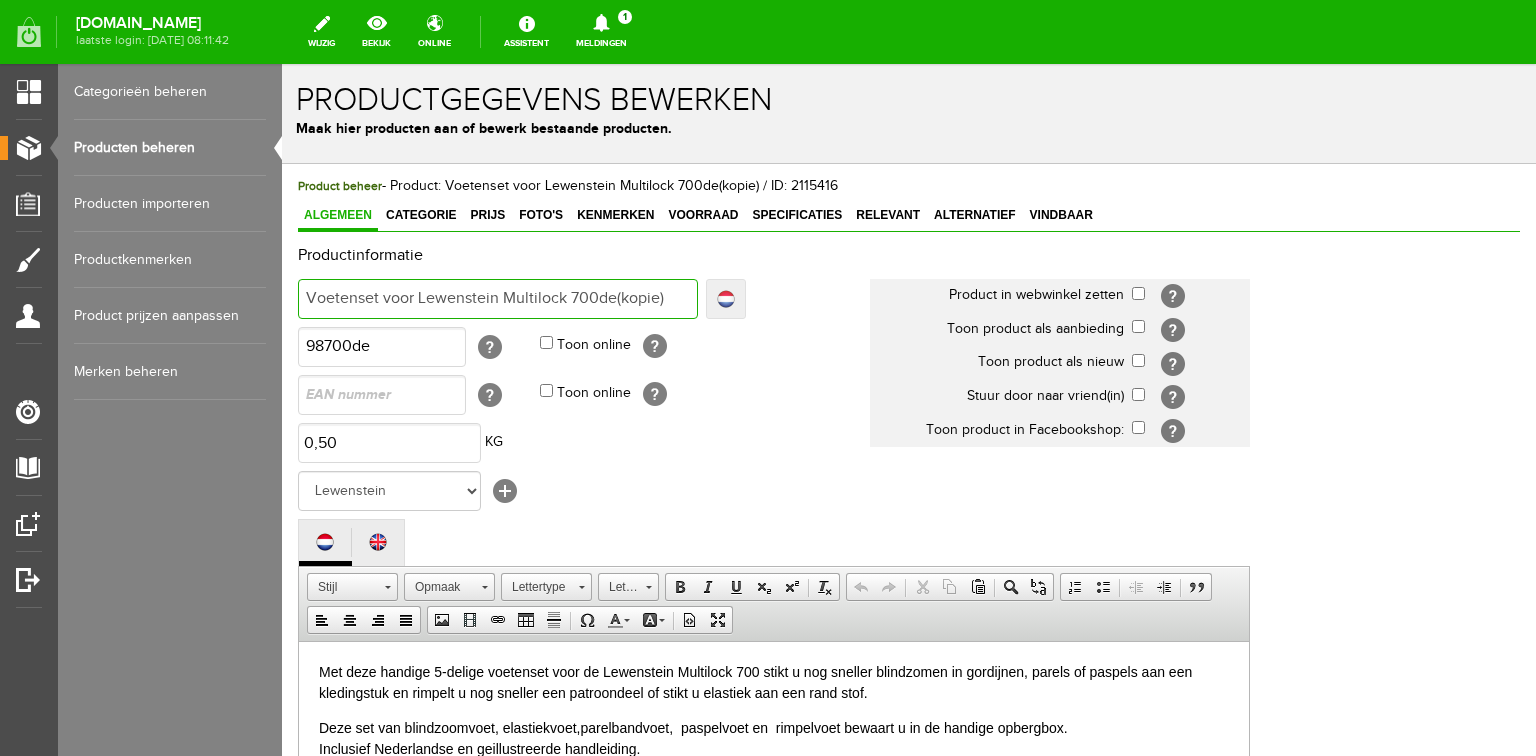 click on "Voetenset voor Lewenstein Multilock 700de(kopie)" at bounding box center [498, 299] 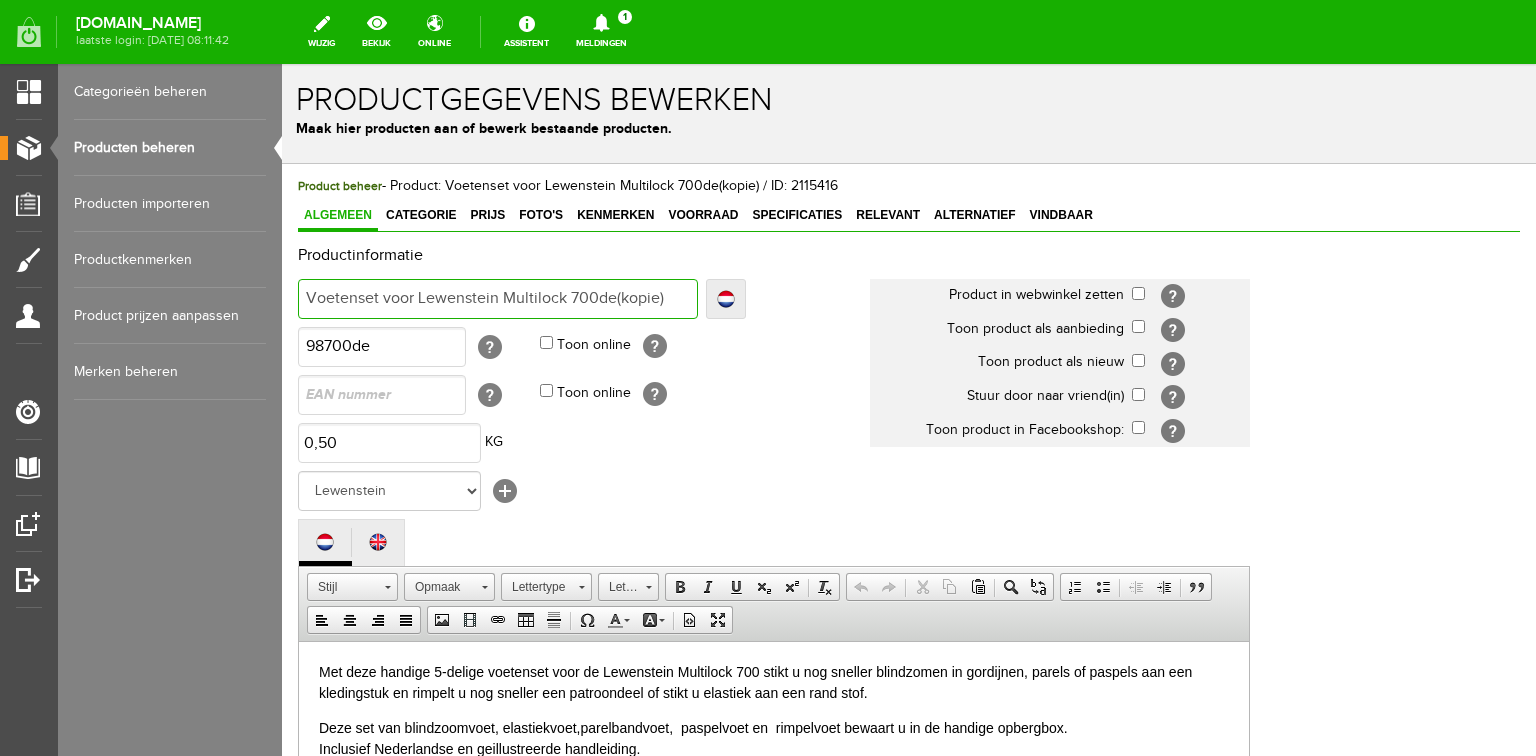 type on "Voetie)" 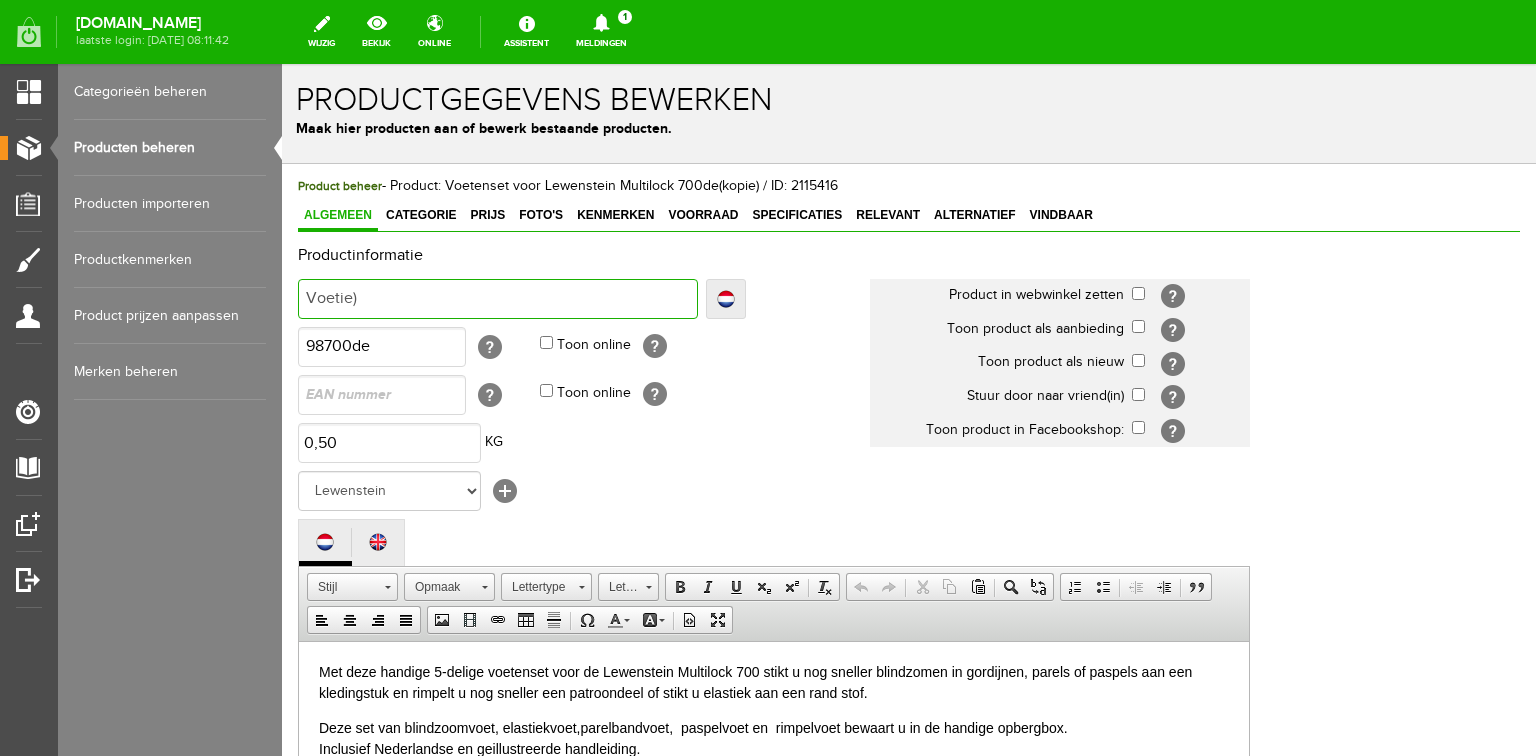 type on "Voetie)" 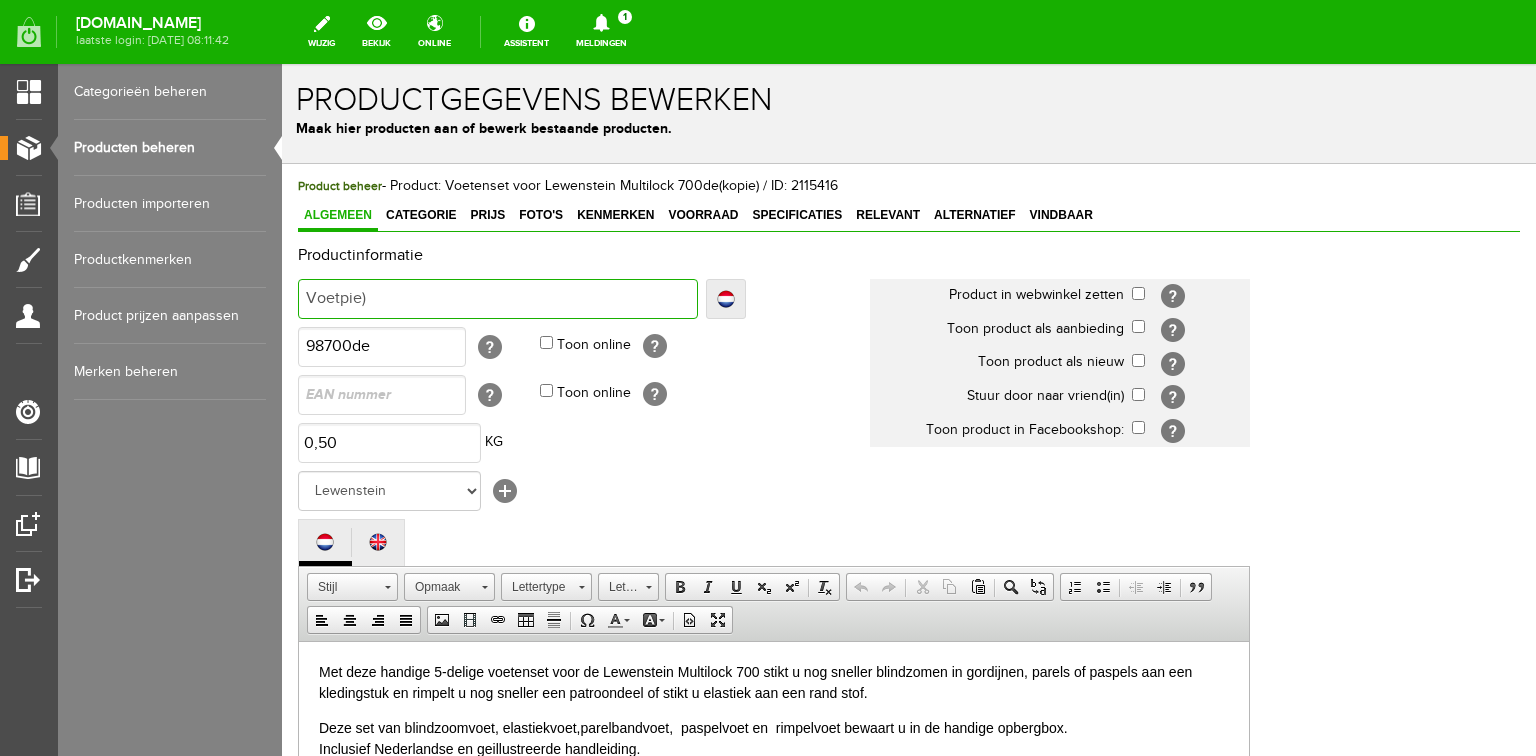 type on "Voetpie)" 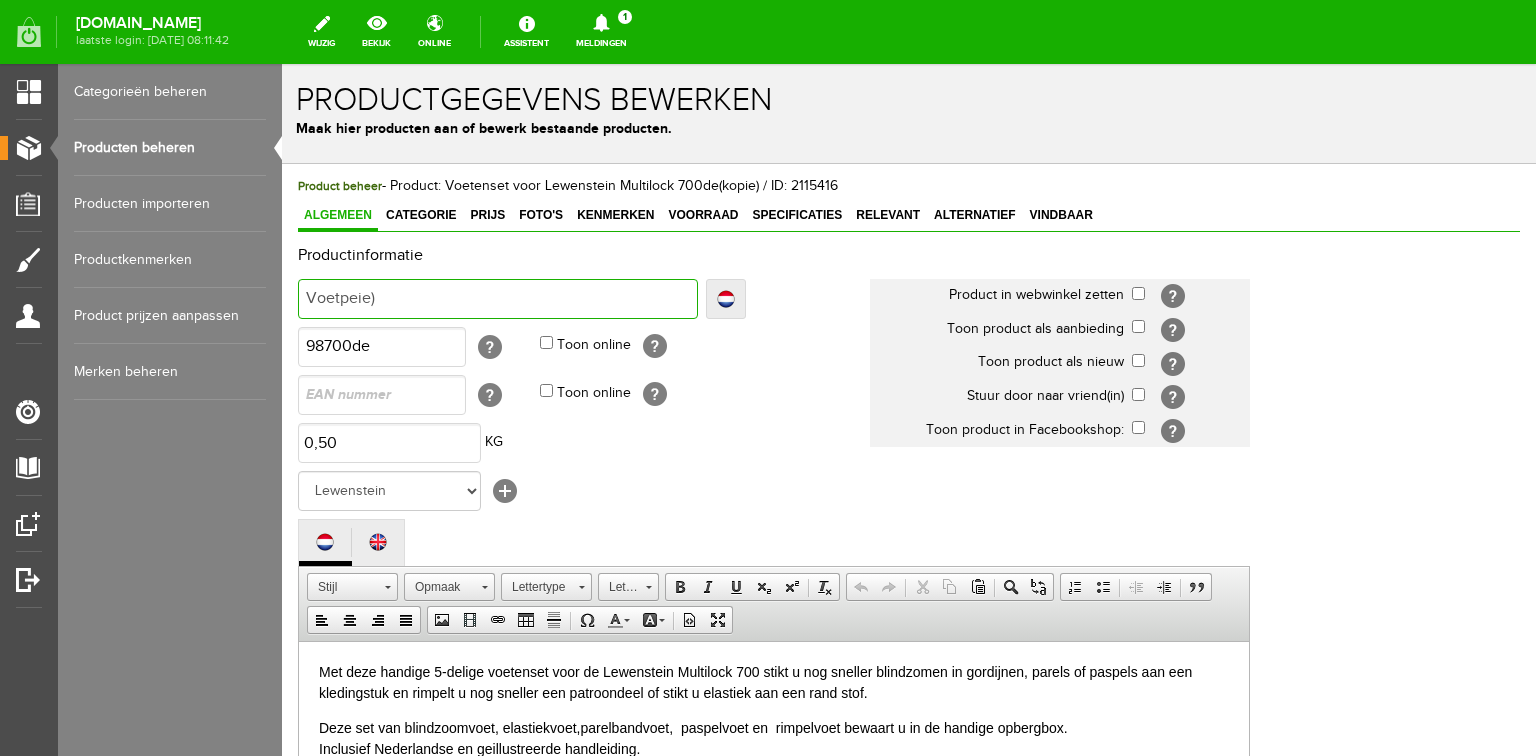 type on "Voetpeie)" 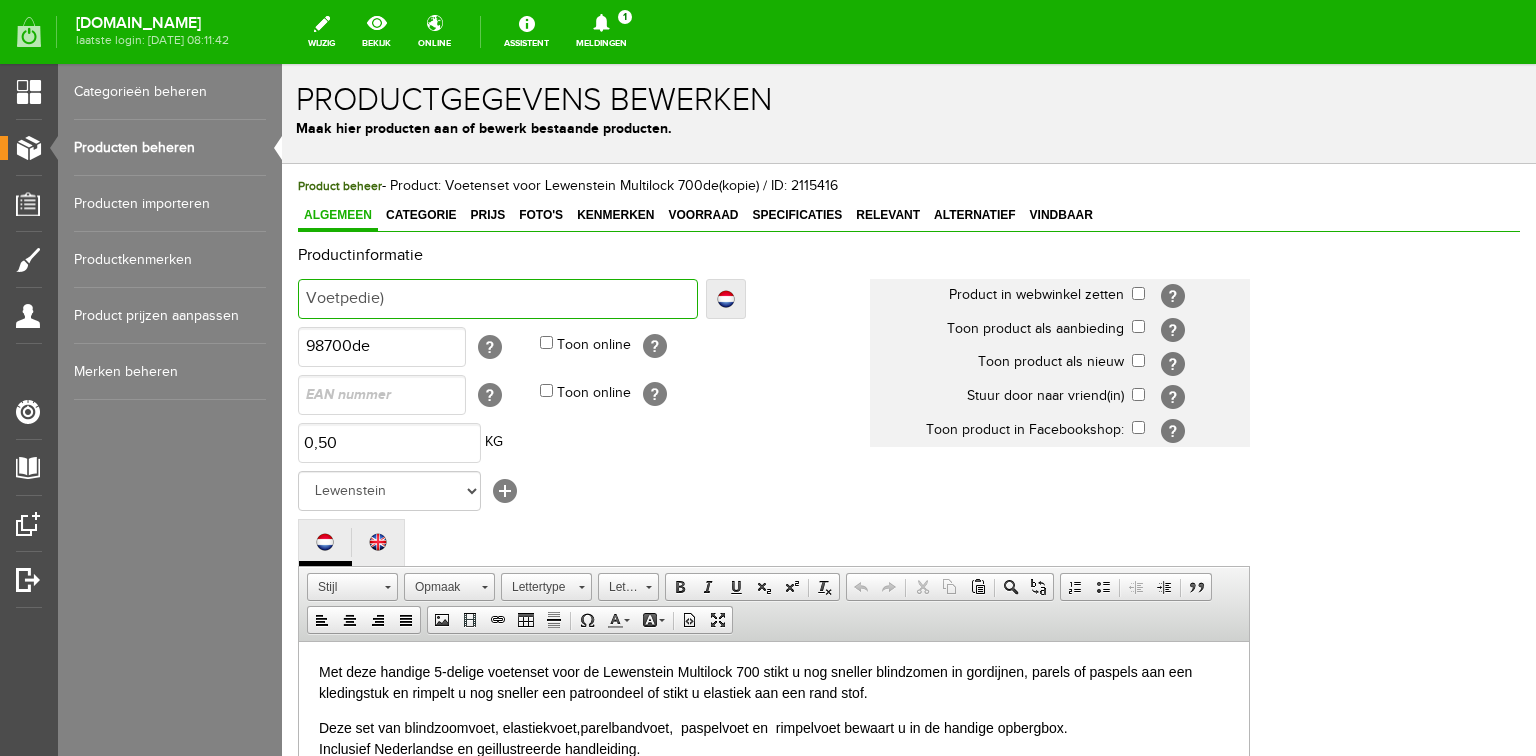 type on "Voetpedie)" 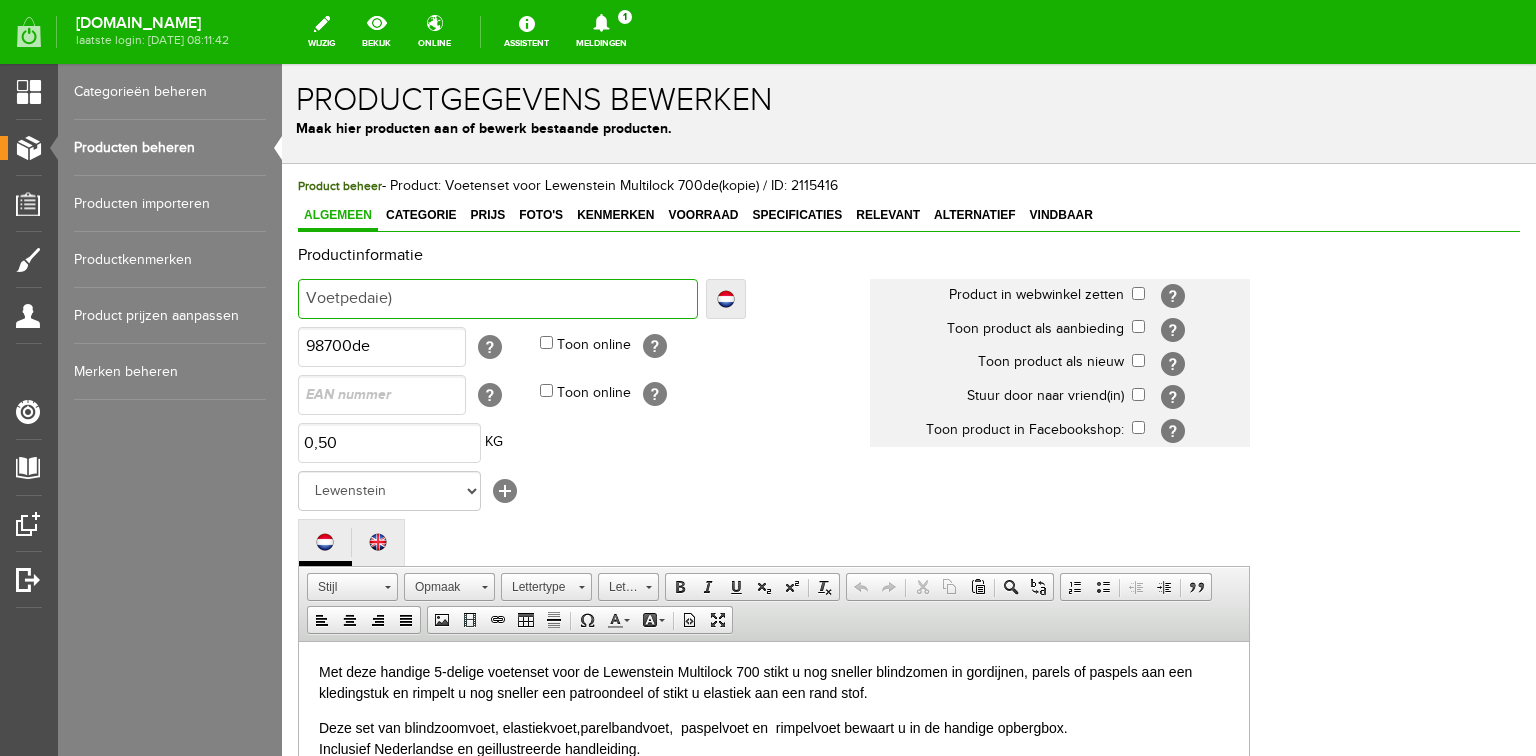 type on "Voetpedaie)" 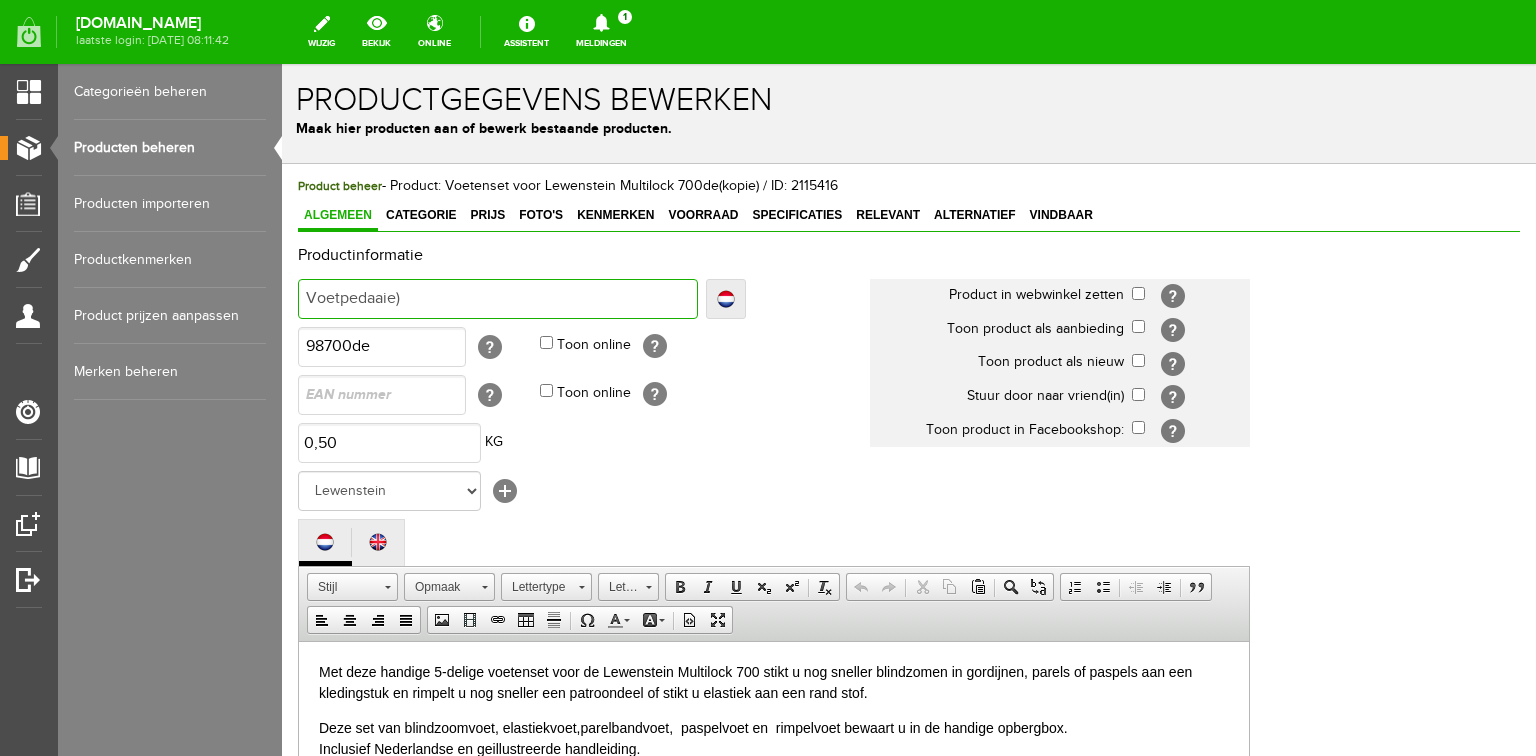 type on "Voetpedaalie)" 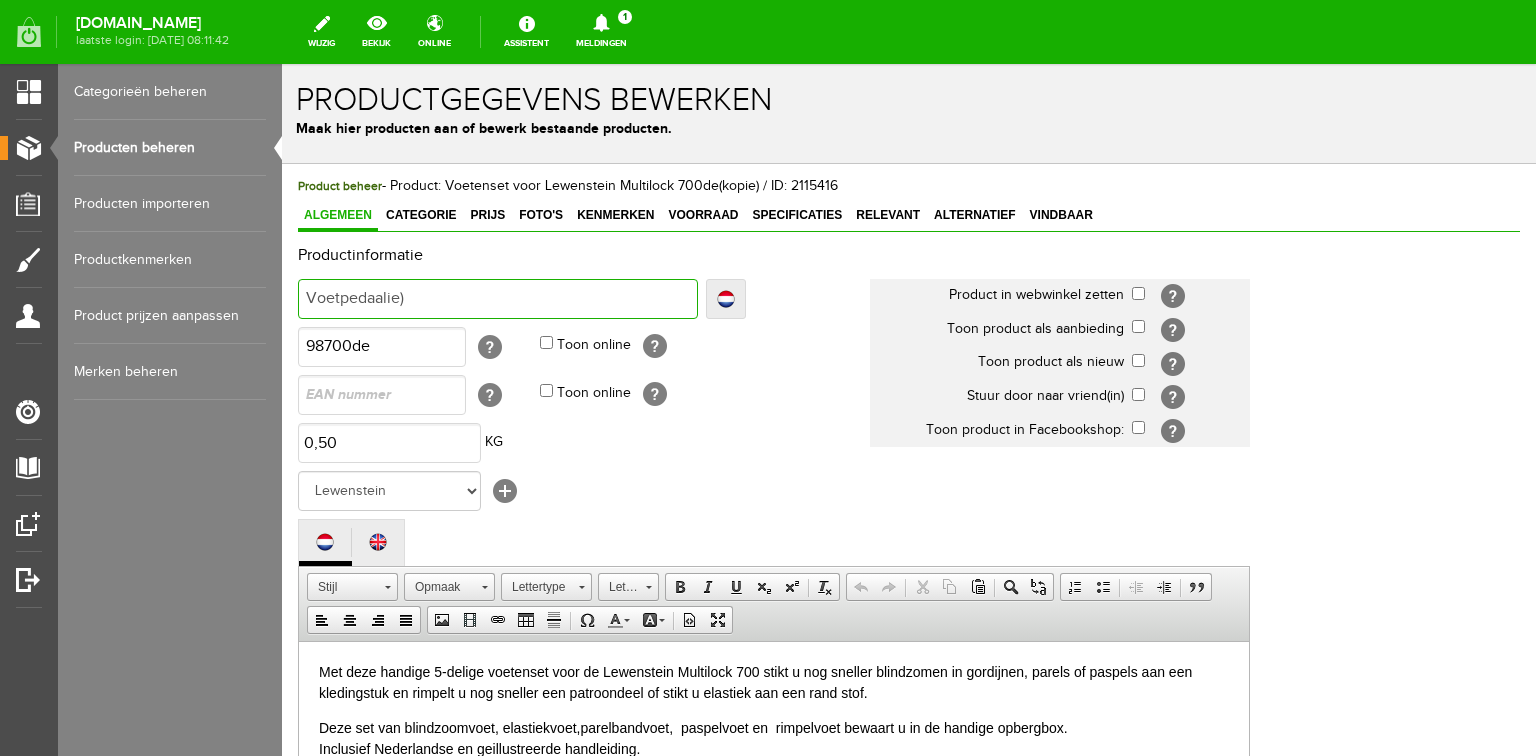 type on "Voetpedaalie)" 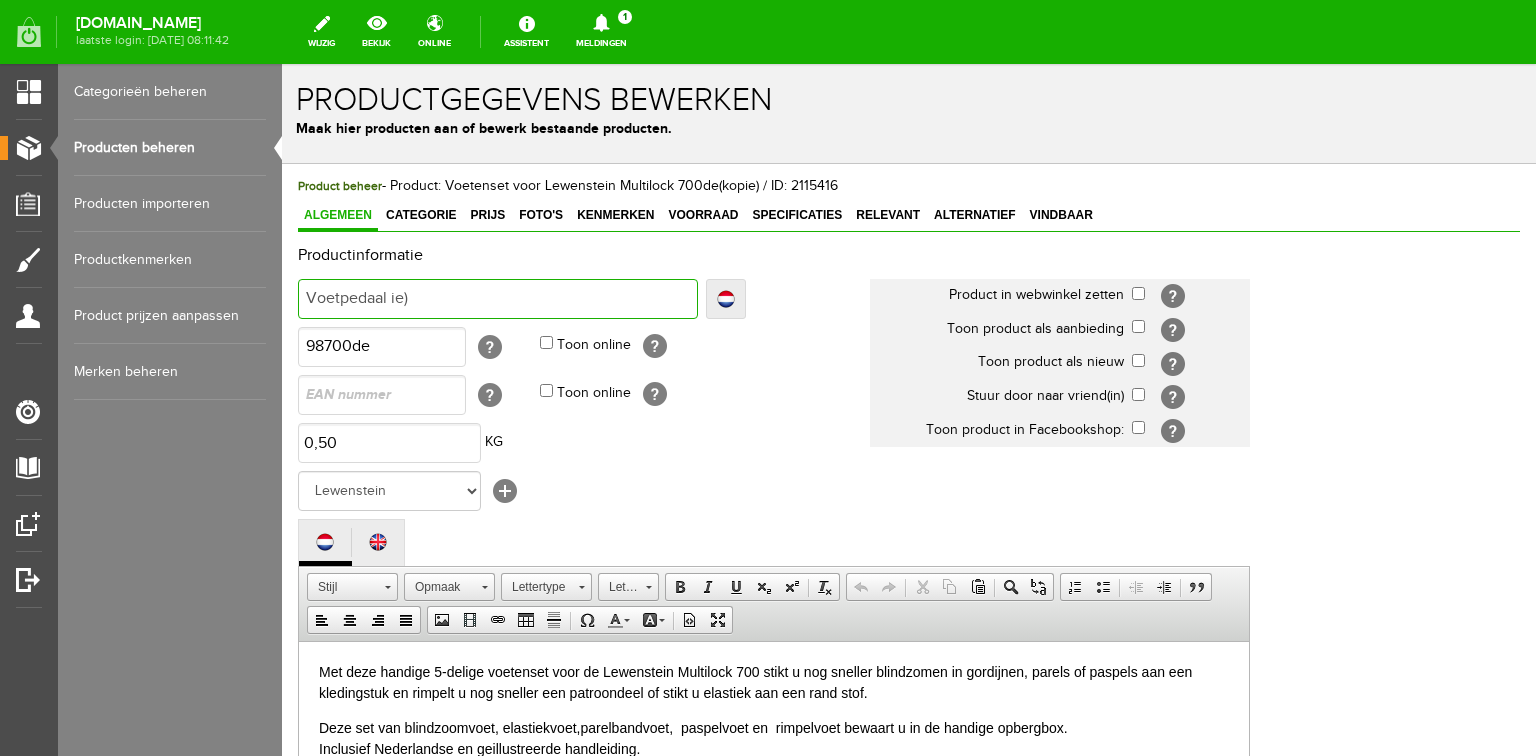 type on "Voetpedaal ie)" 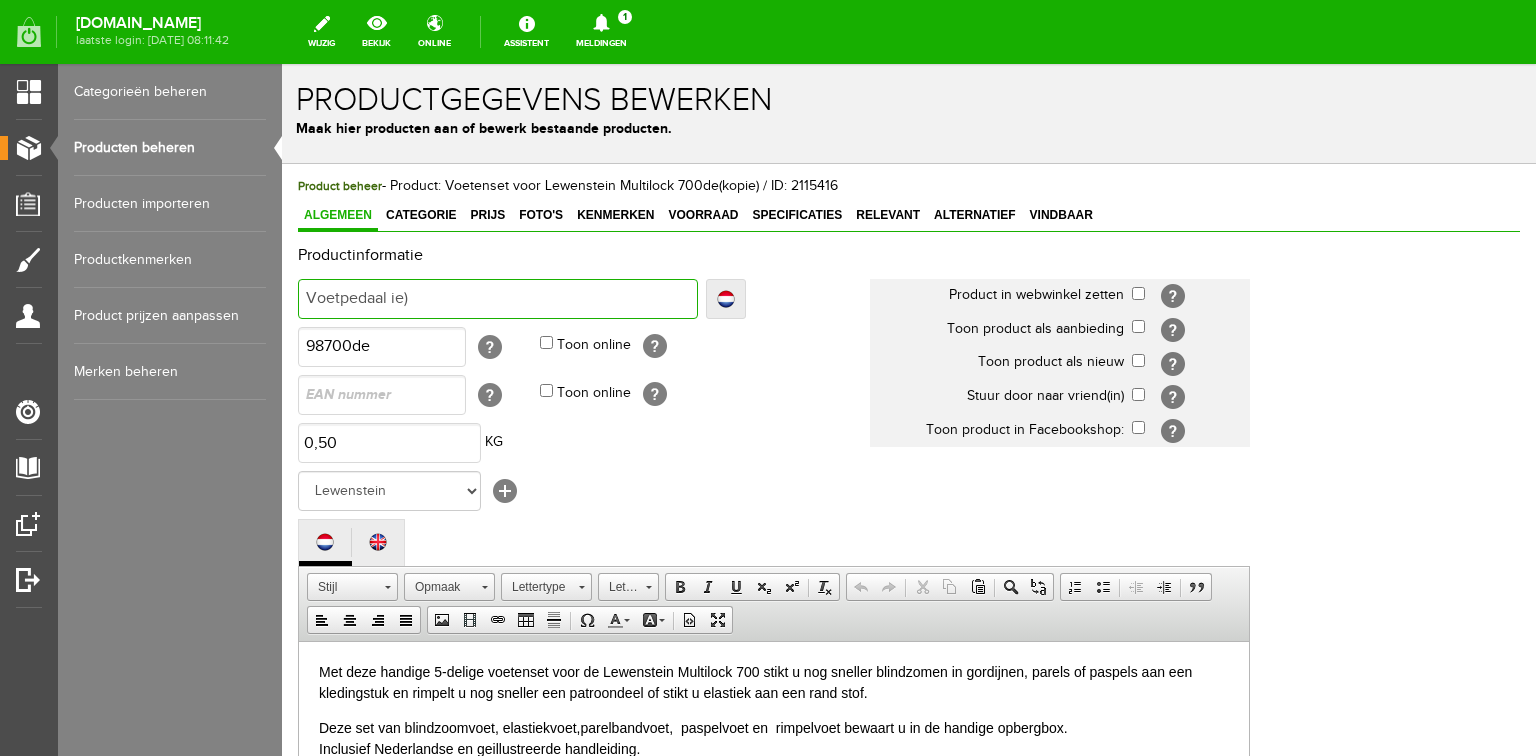 click on "Voetpedaal ie)" at bounding box center [498, 299] 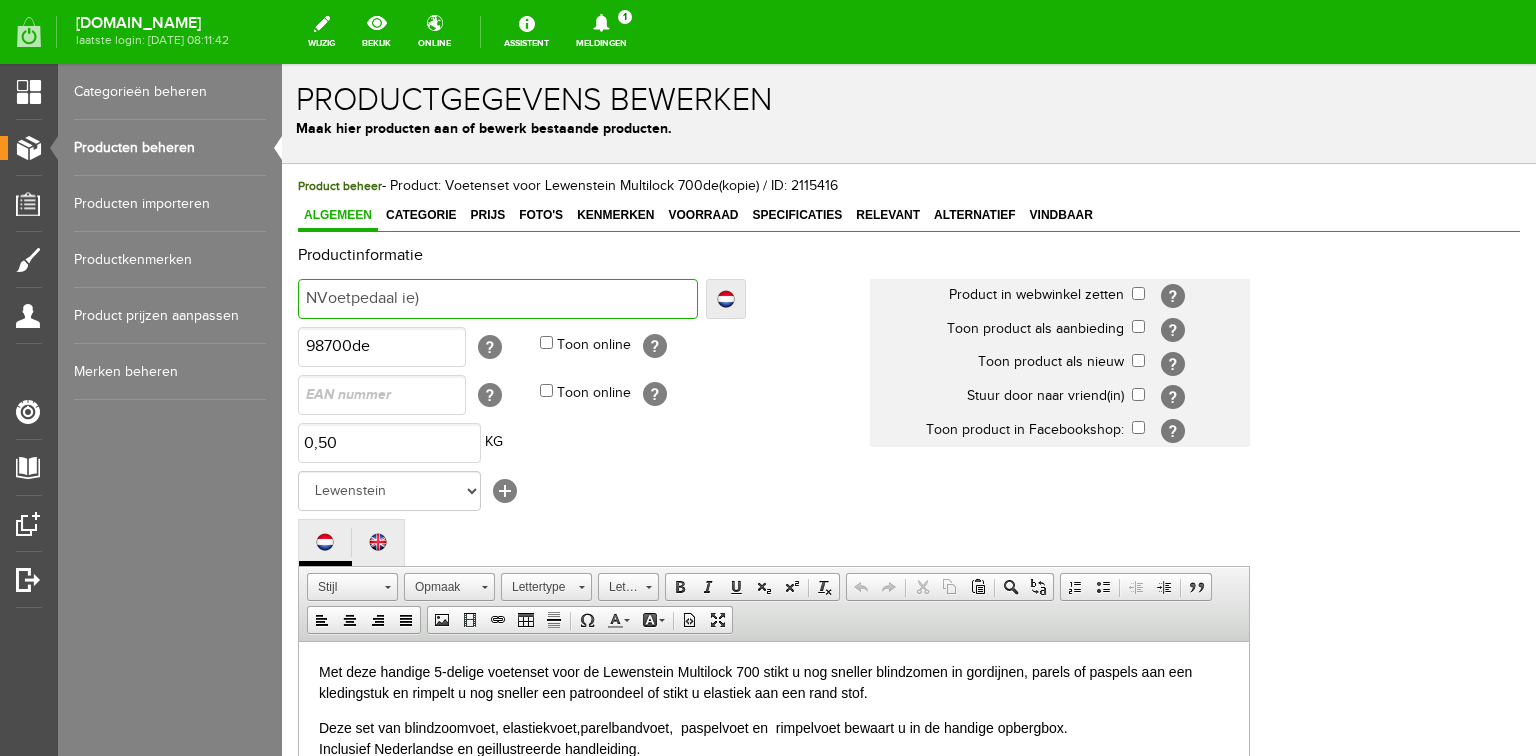 type on "NVoetpedaal ie)" 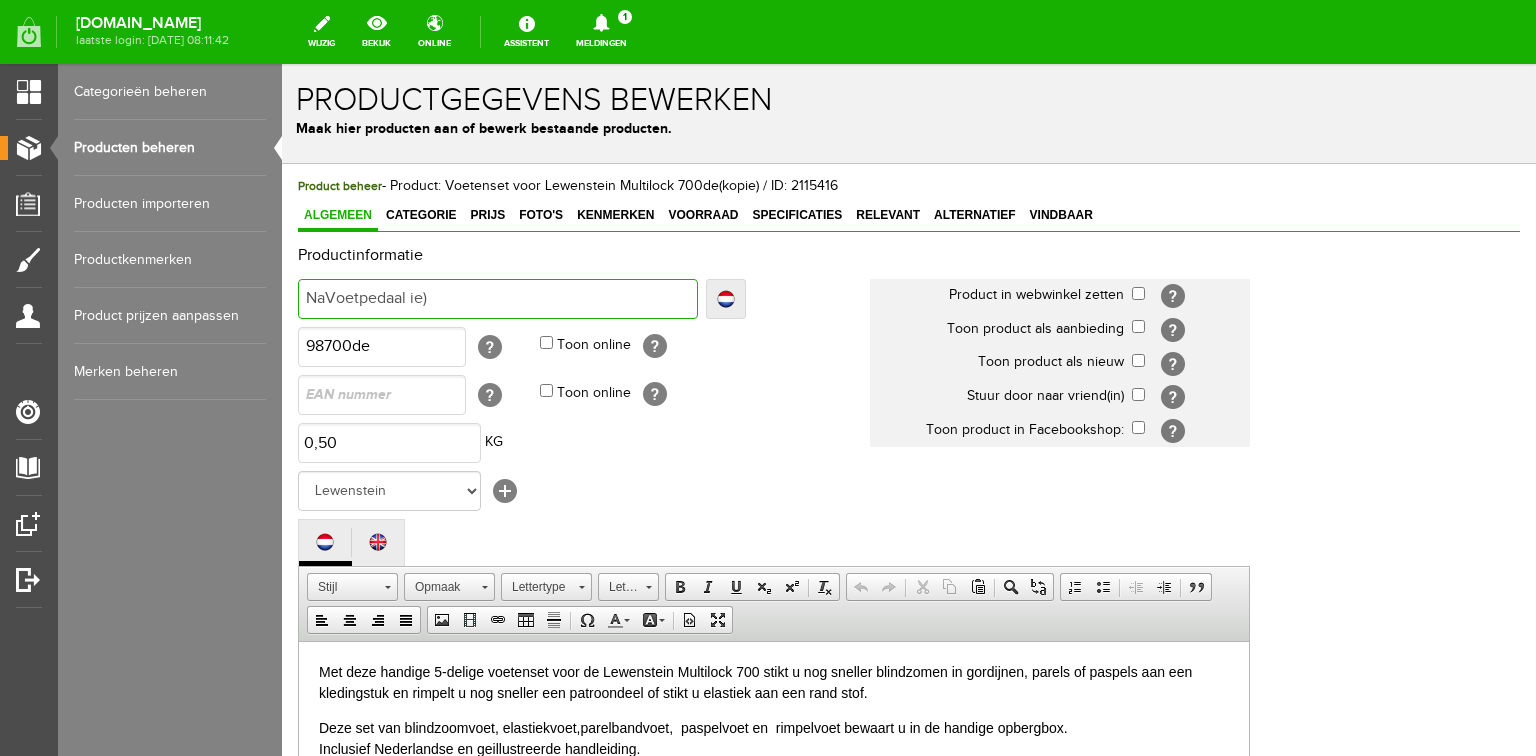 type on "NaVoetpedaal ie)" 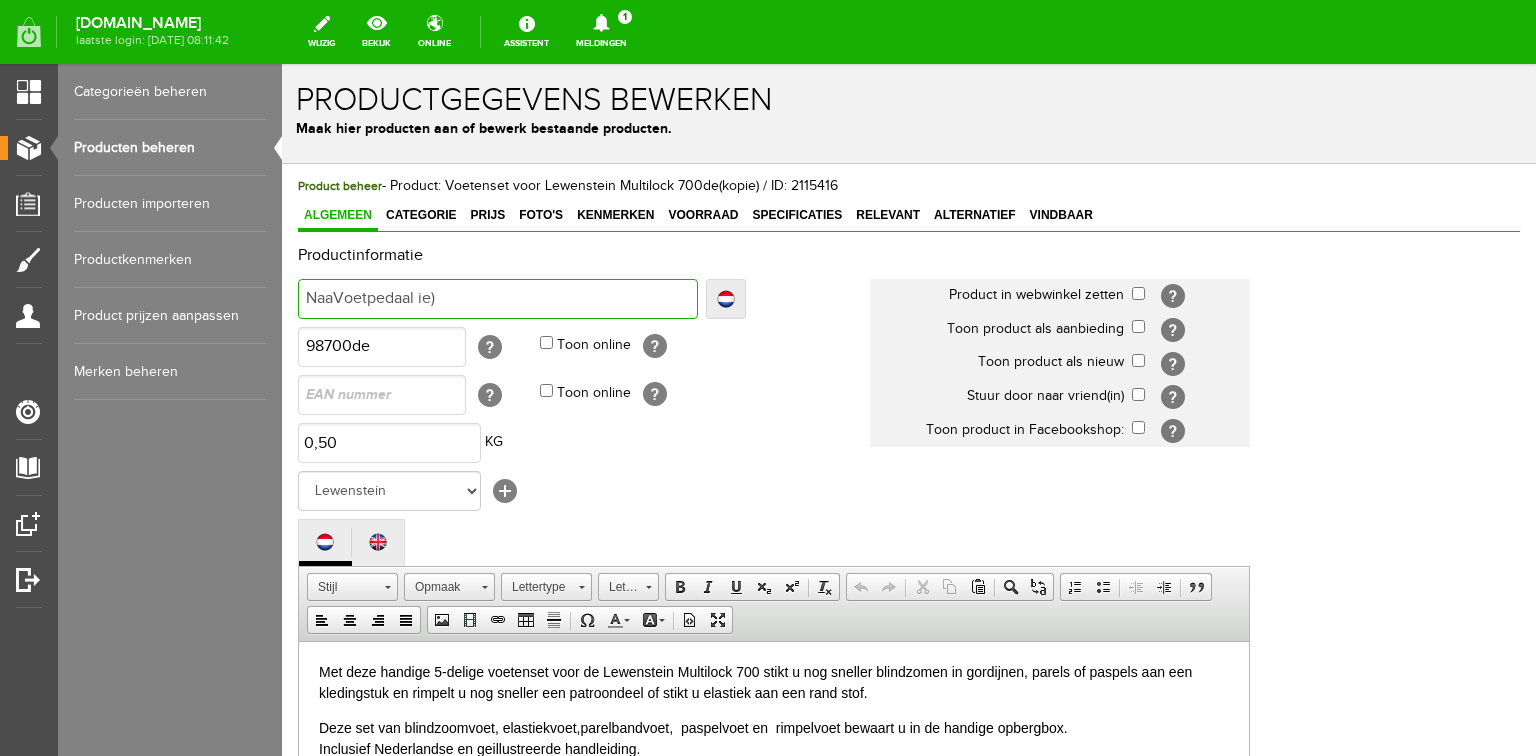 type on "NaaiVoetpedaal ie)" 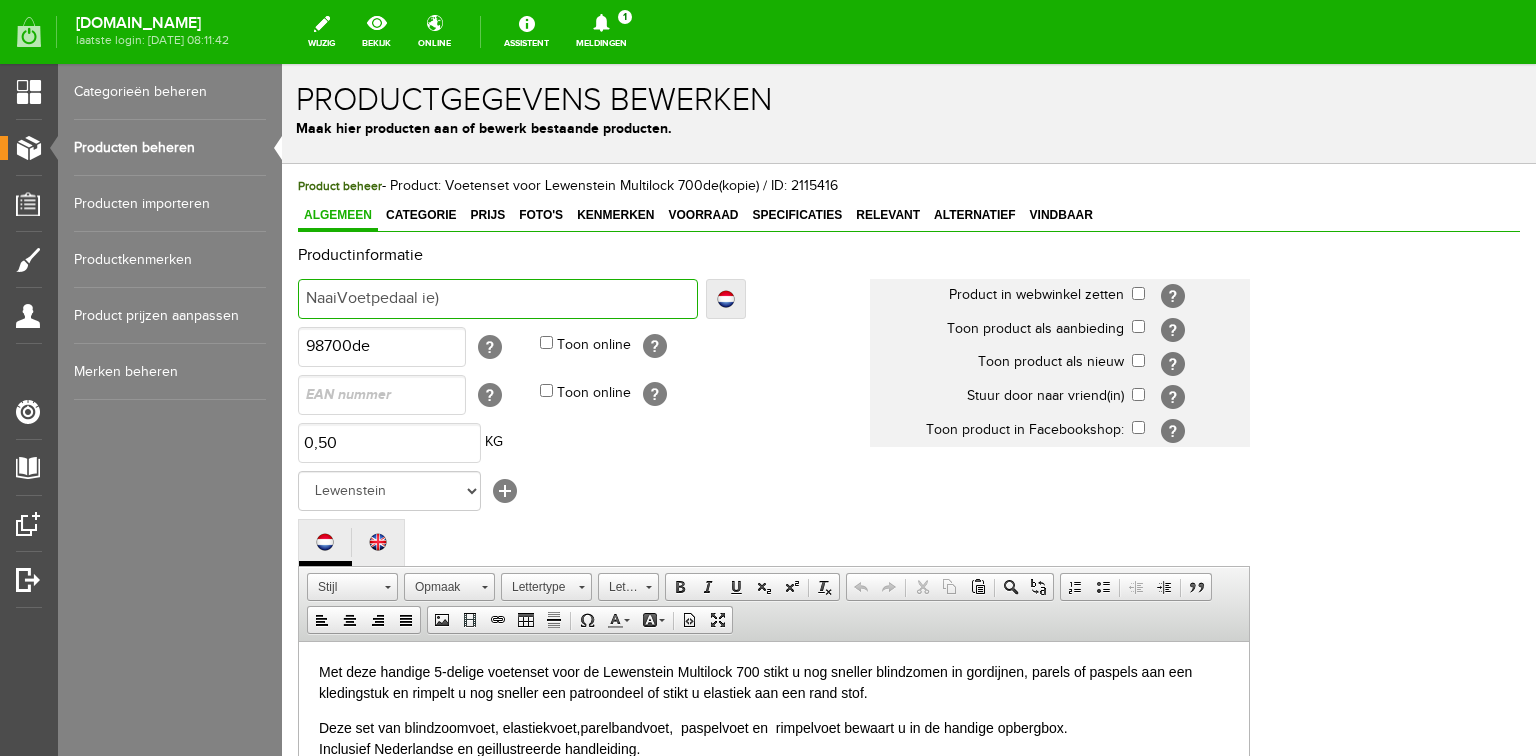 type on "NaaiVoetpedaal ie)" 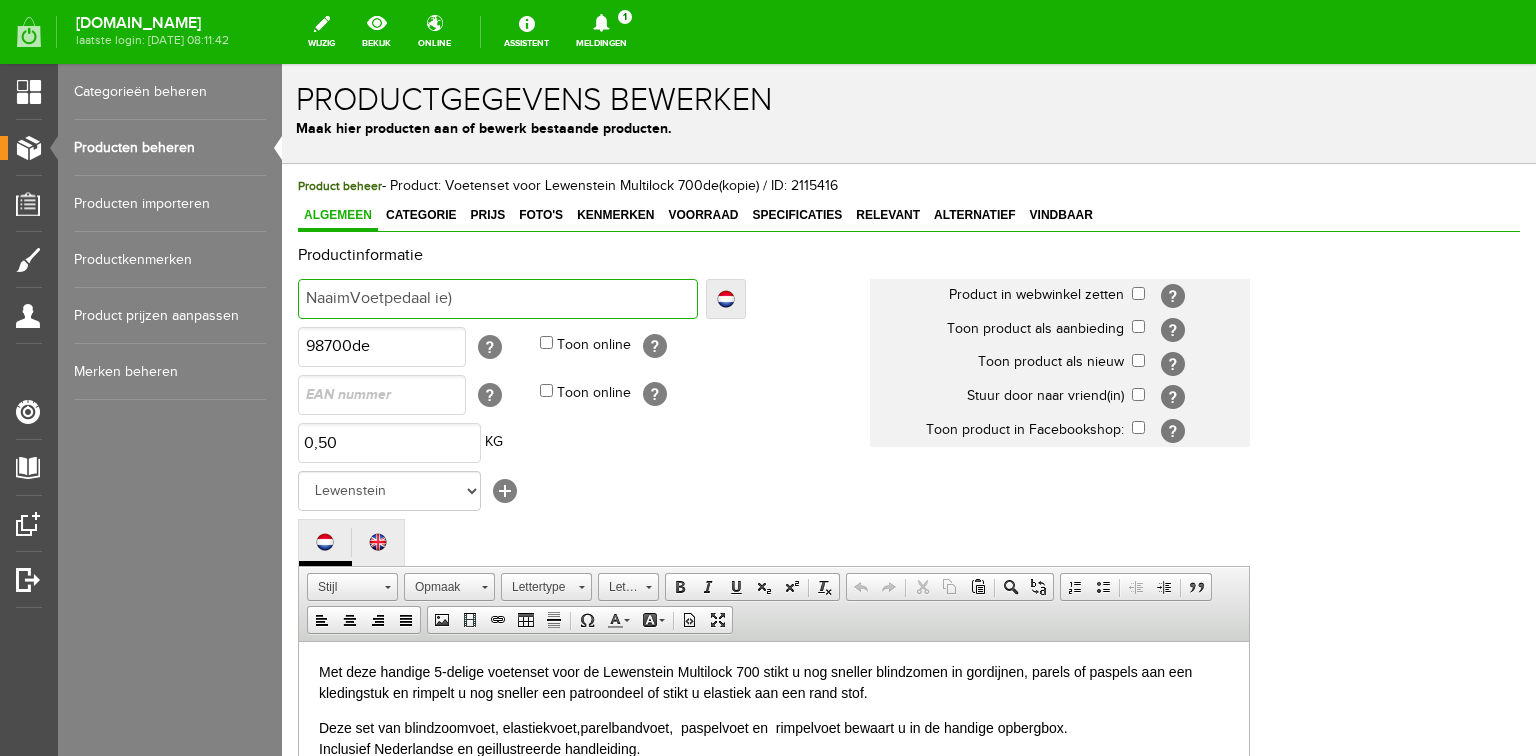 type on "NaaimVoetpedaal ie)" 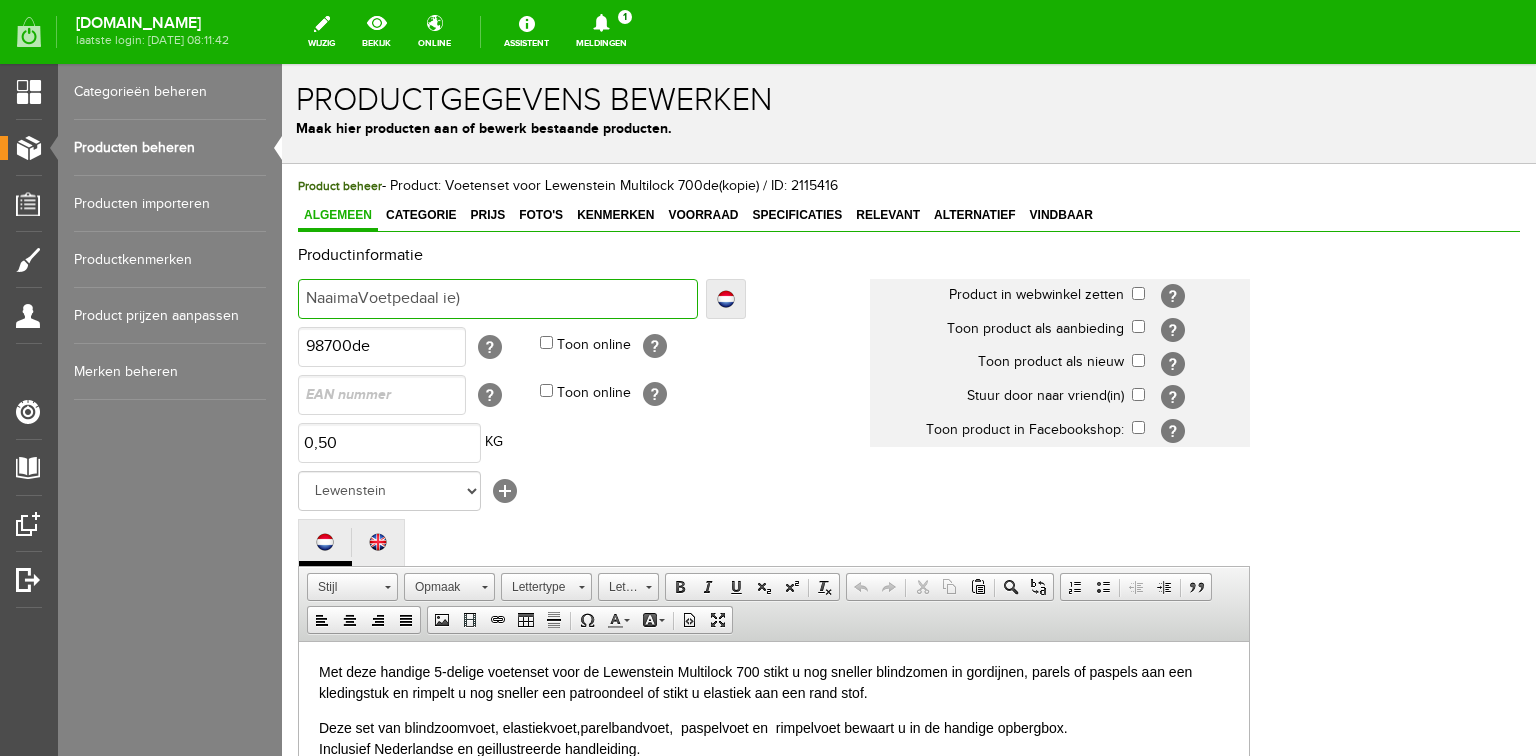 type on "NaaimaVoetpedaal ie)" 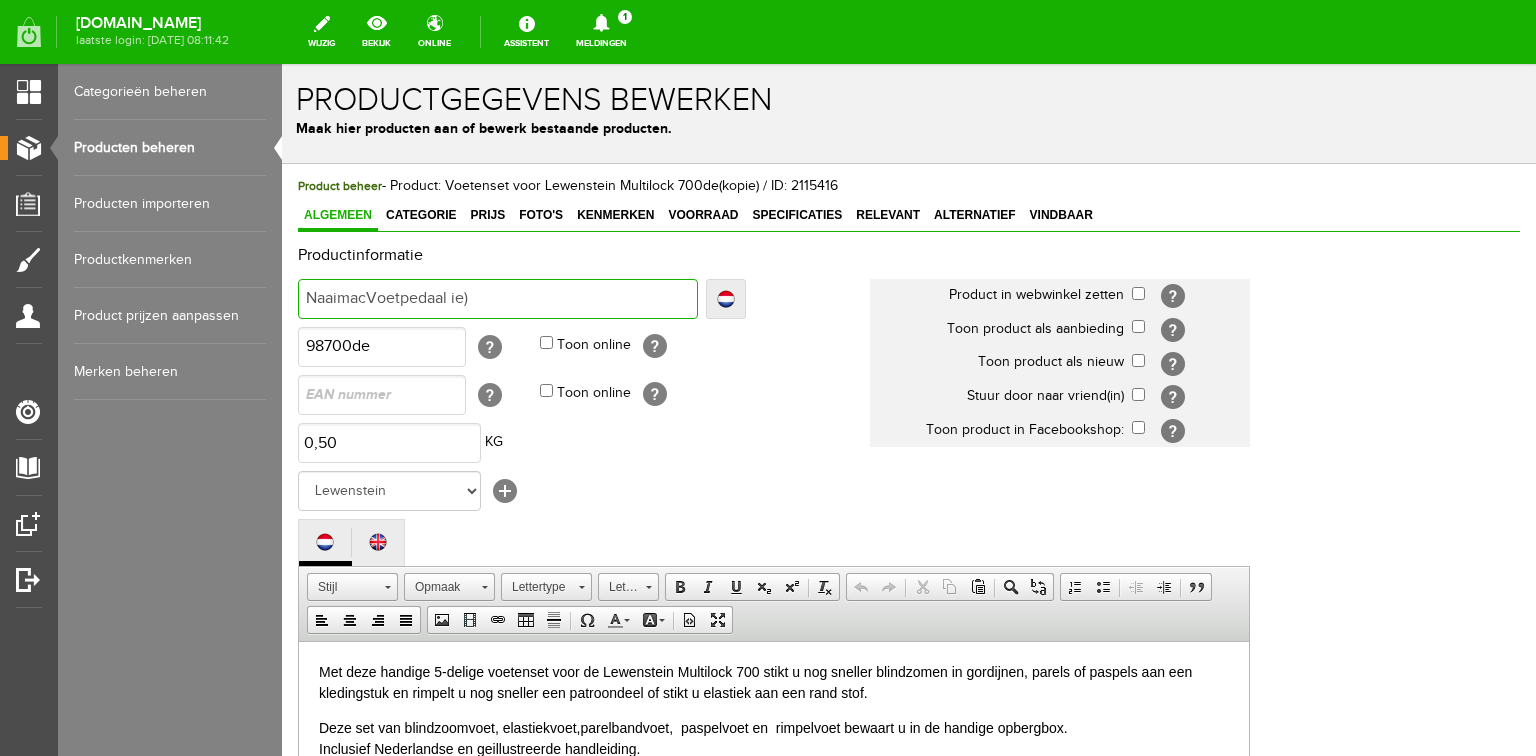 type on "NaaimachVoetpedaal ie)" 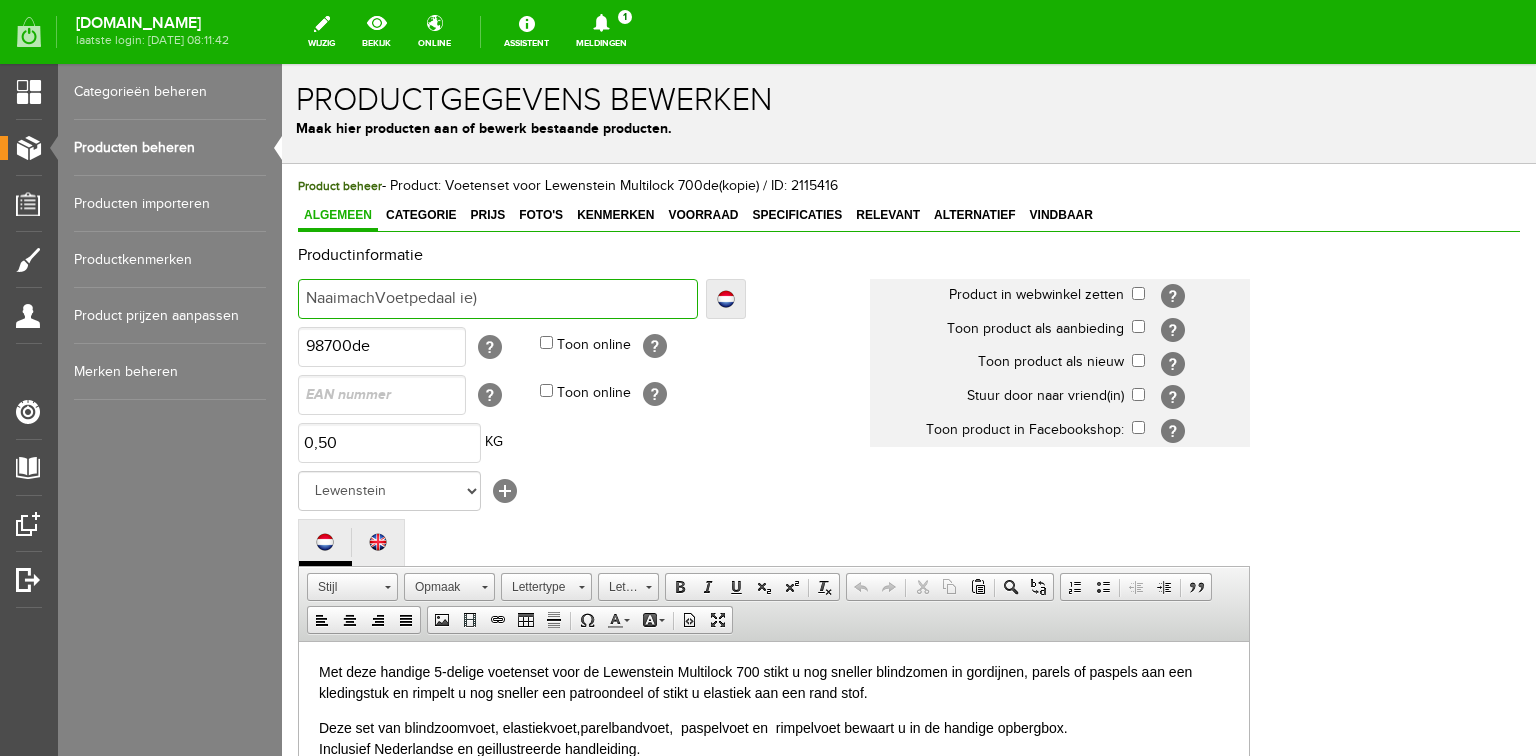 type on "NaaimachVoetpedaal ie)" 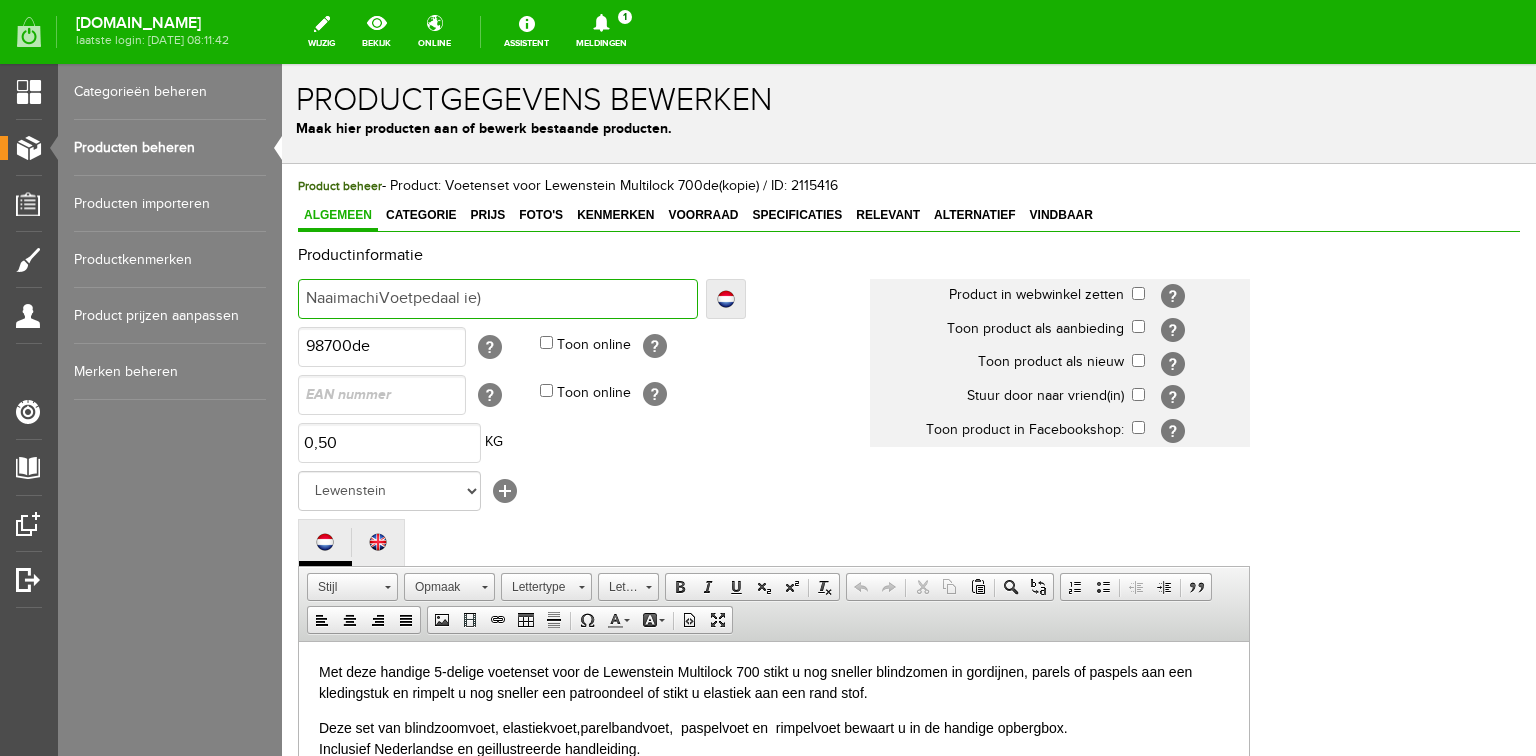 type on "NaaimachiVoetpedaal ie)" 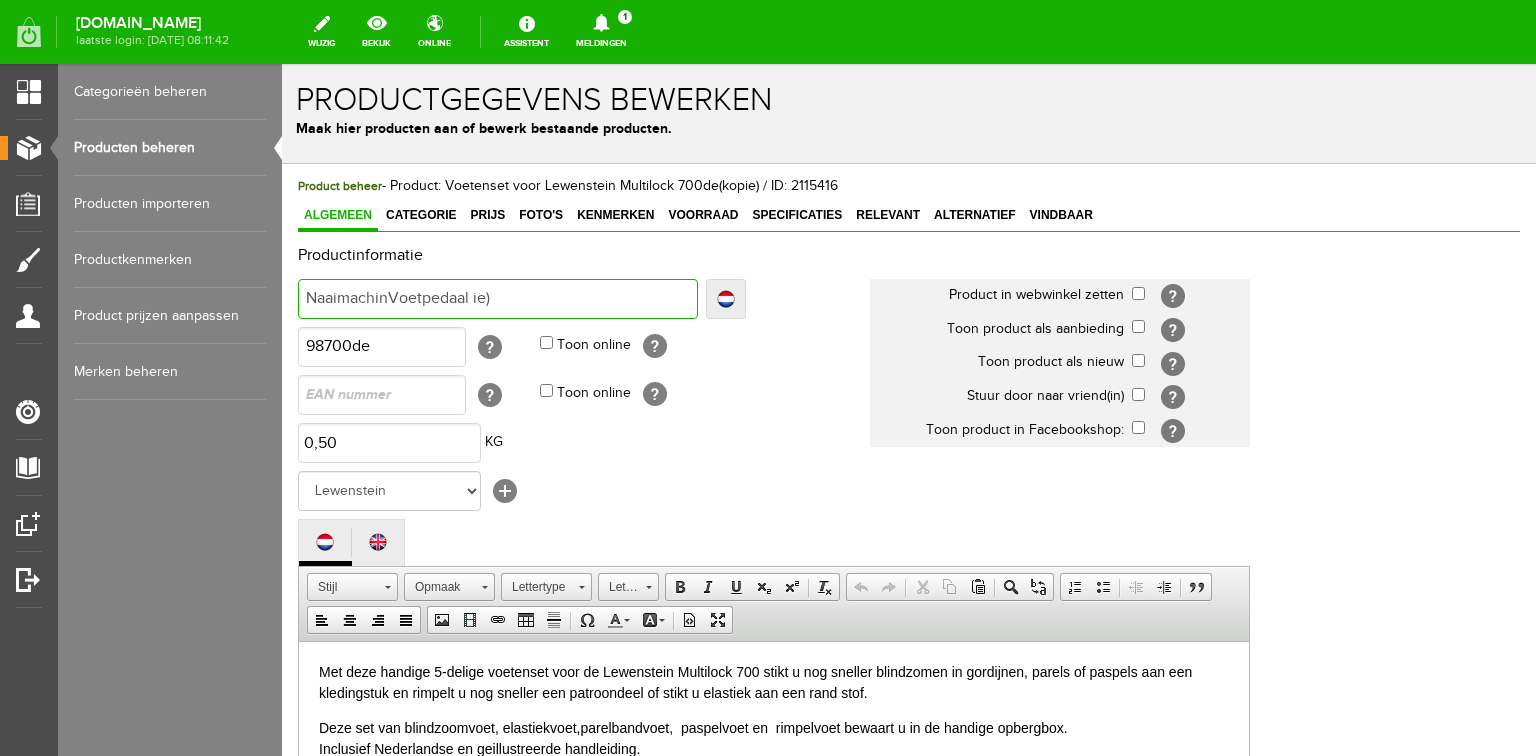 type on "NaaimachineVoetpedaal ie)" 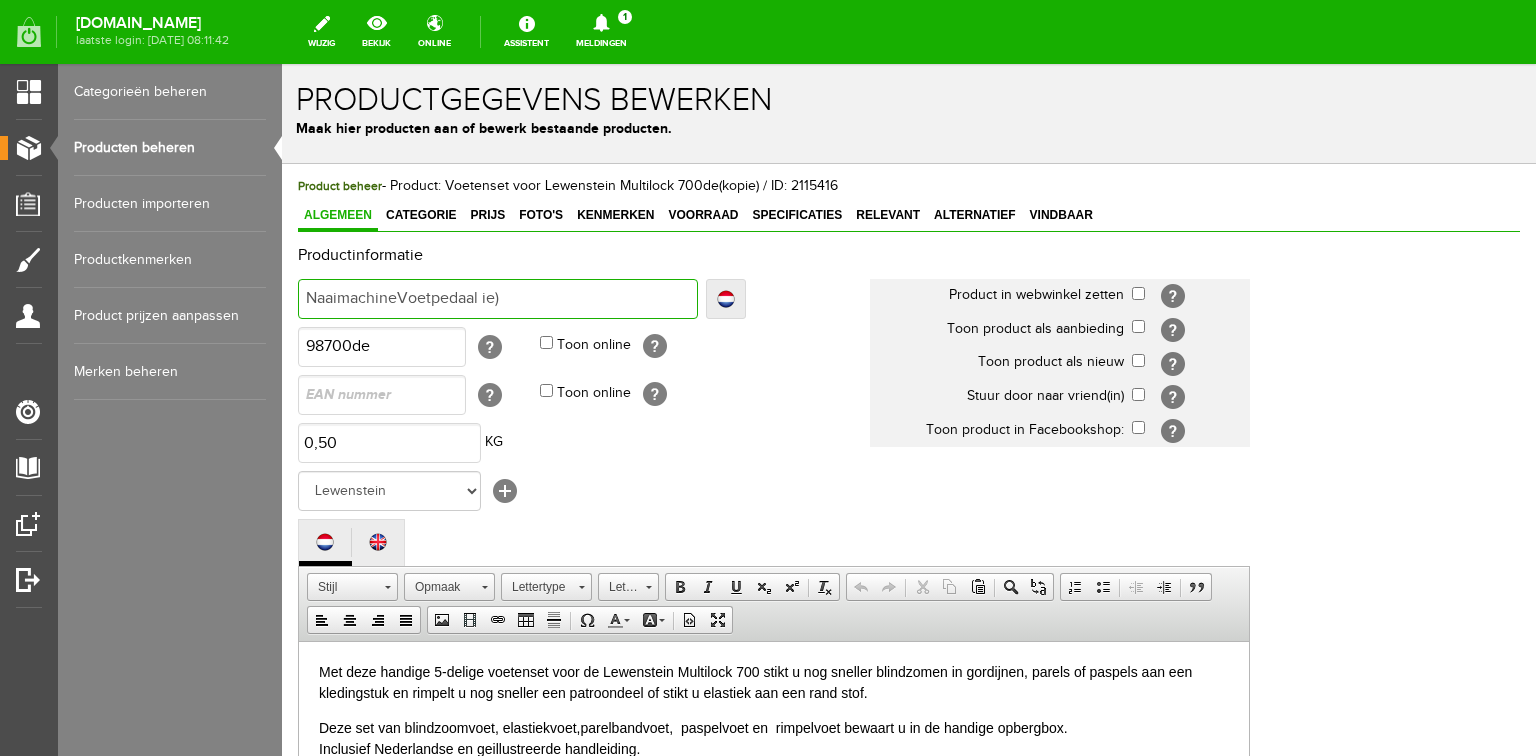 type on "NaaimachineVoetpedaal ie)" 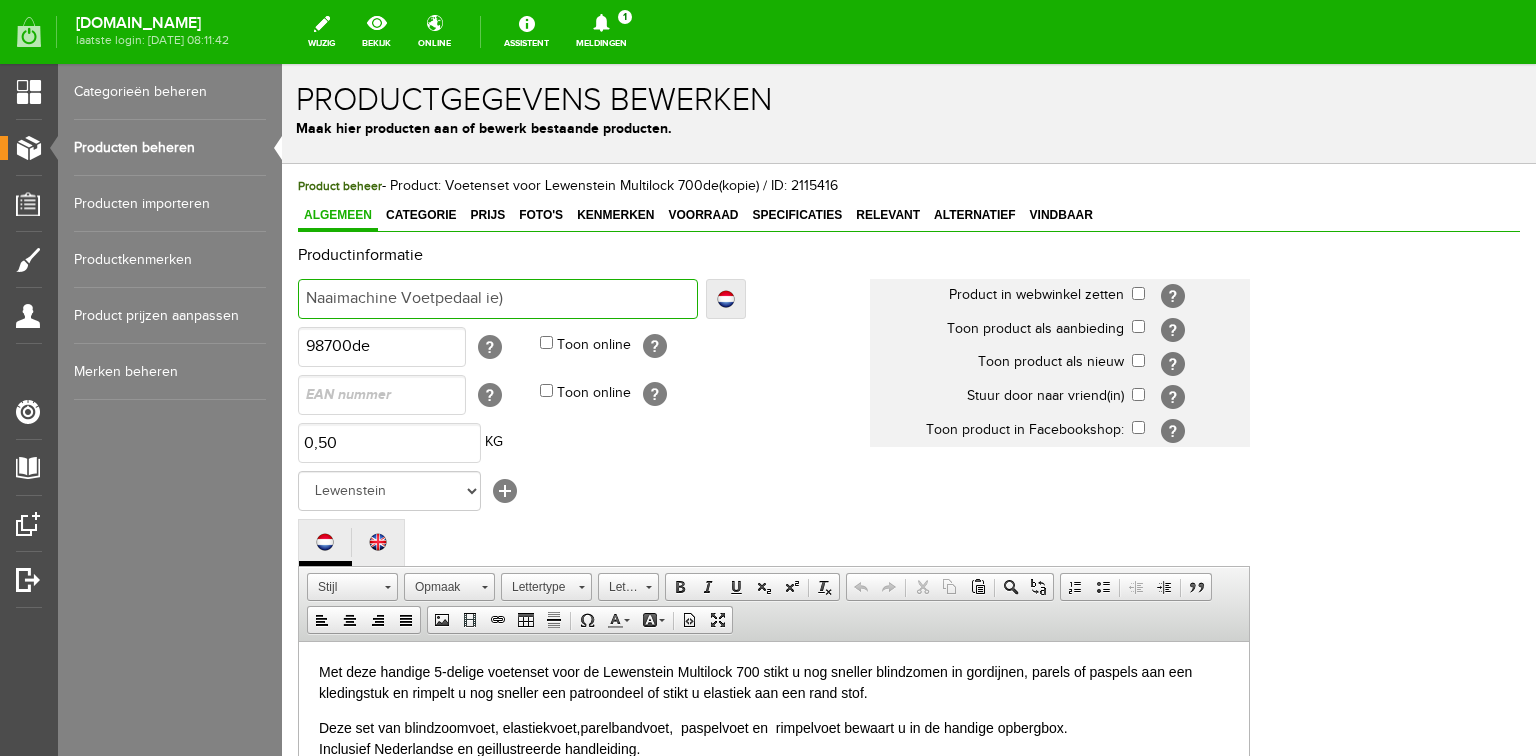 type on "Naaimachine Voetpedaal ie)" 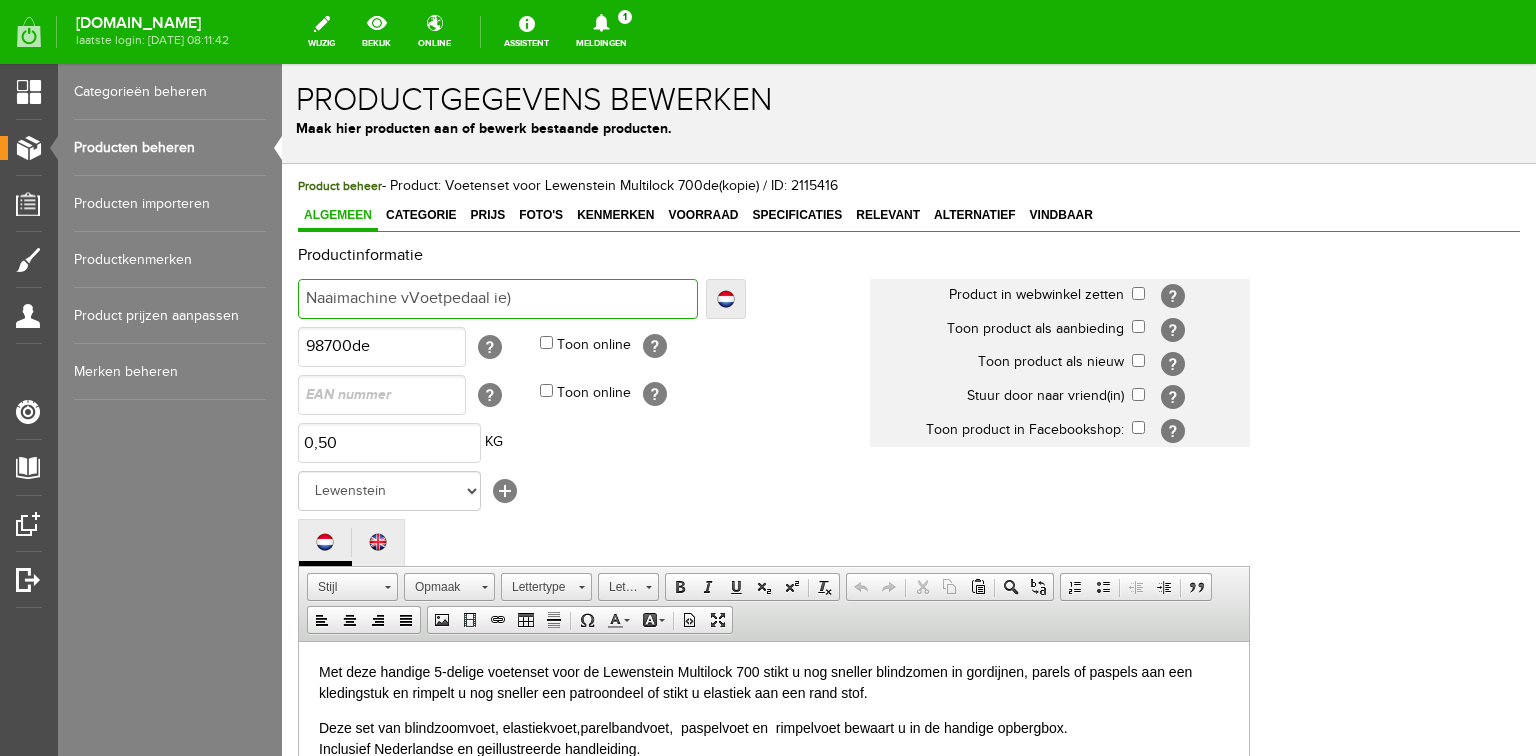 type on "Naaimachine vVoetpedaal ie)" 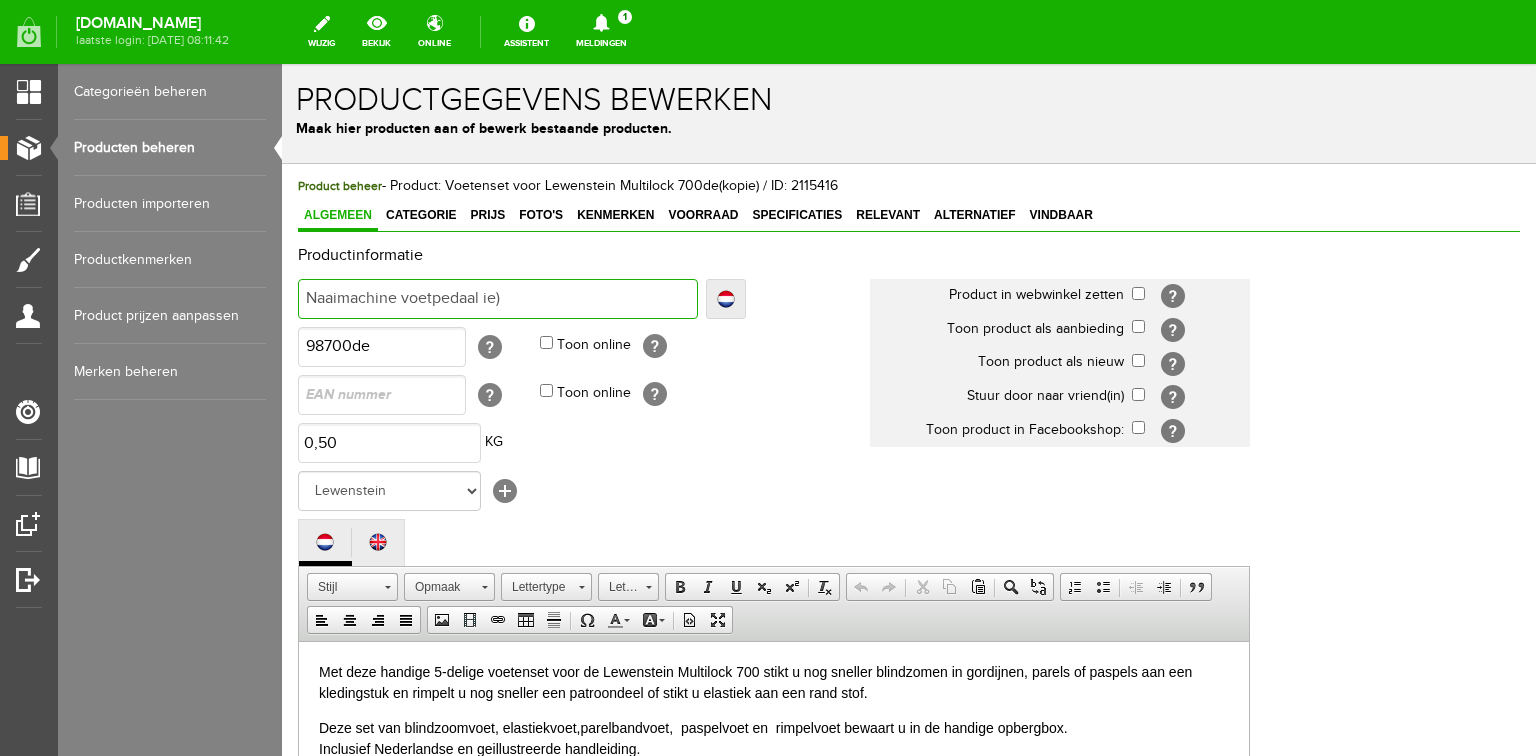 type on "Naaimachine voetpedaal ie)" 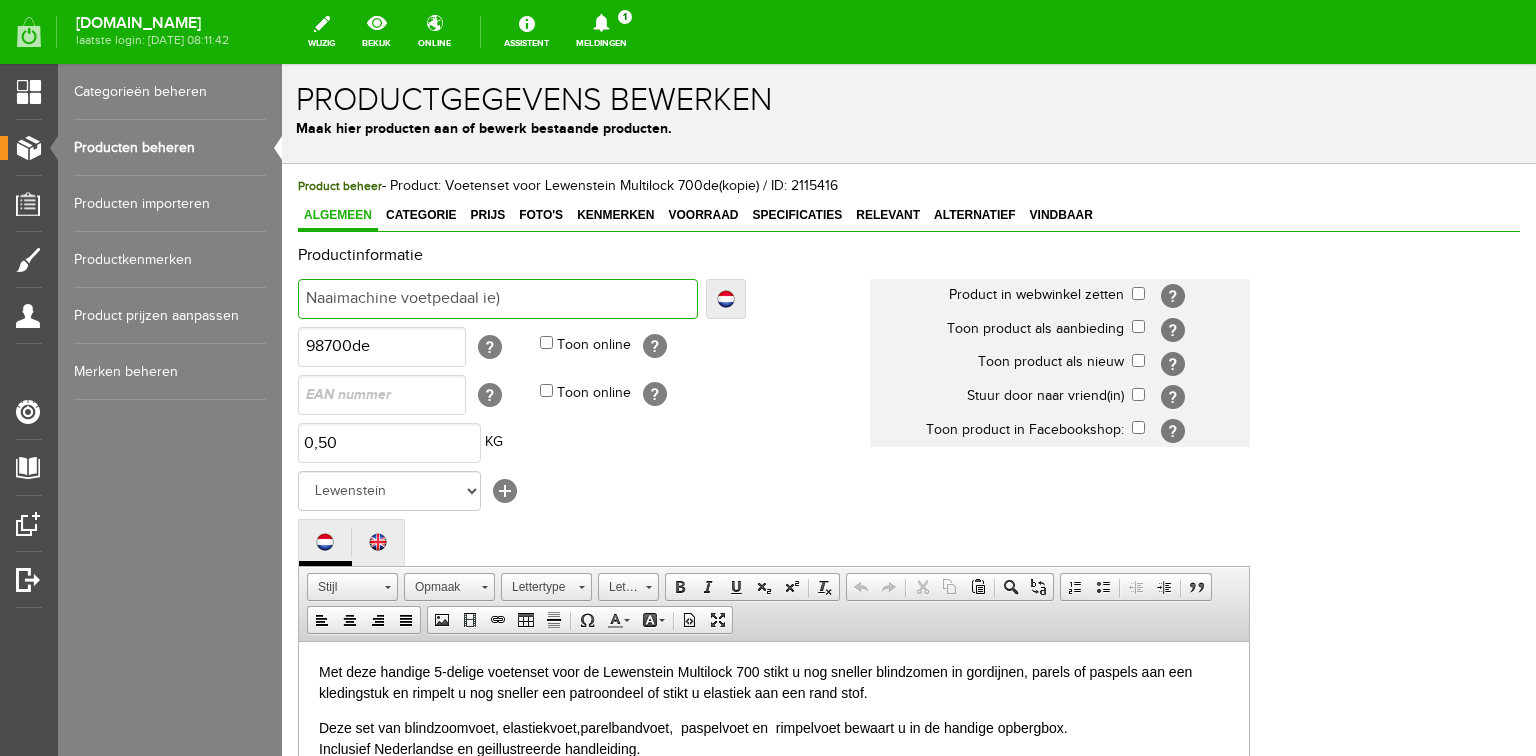 type on "Naaimachine voetpedaal ie" 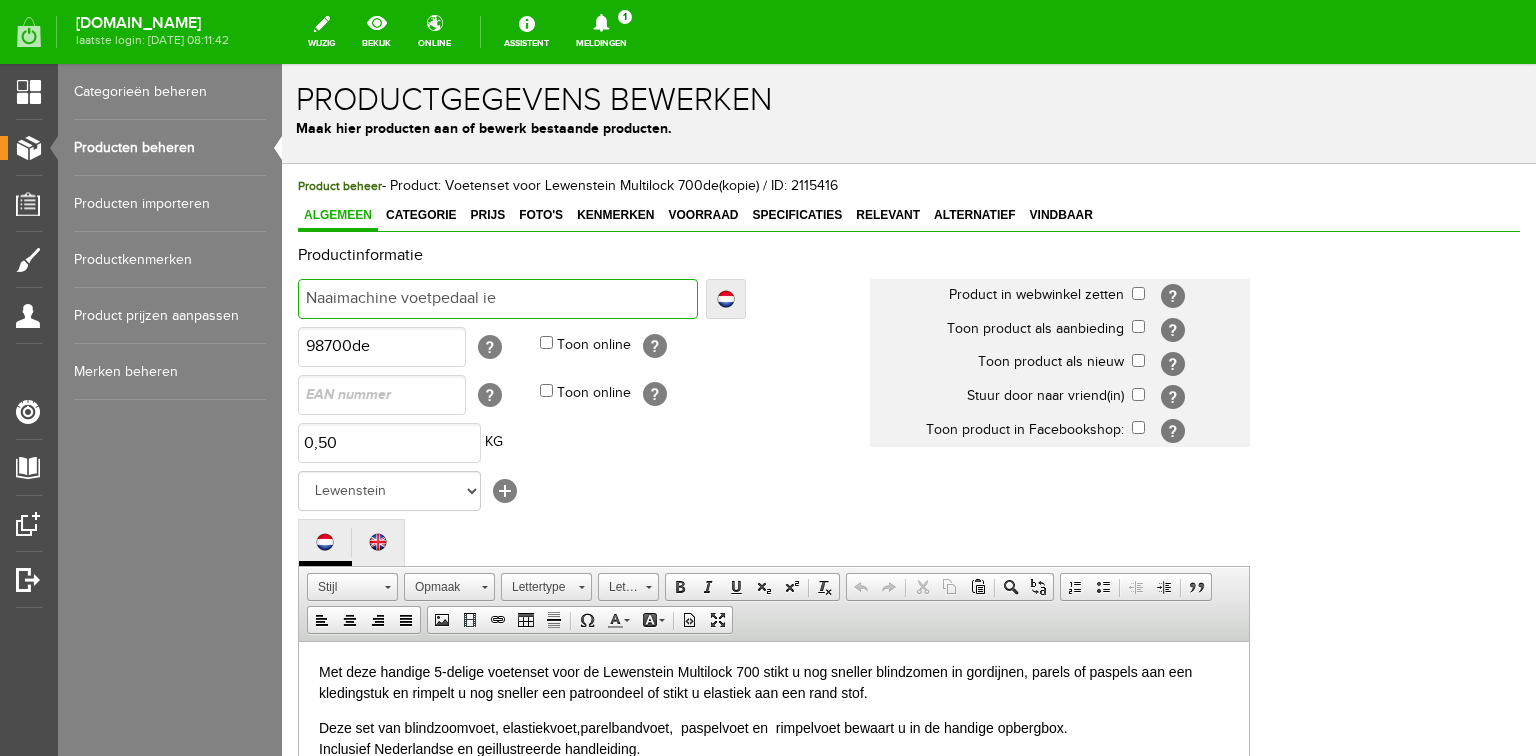 type on "Naaimachine voetpedaal ie" 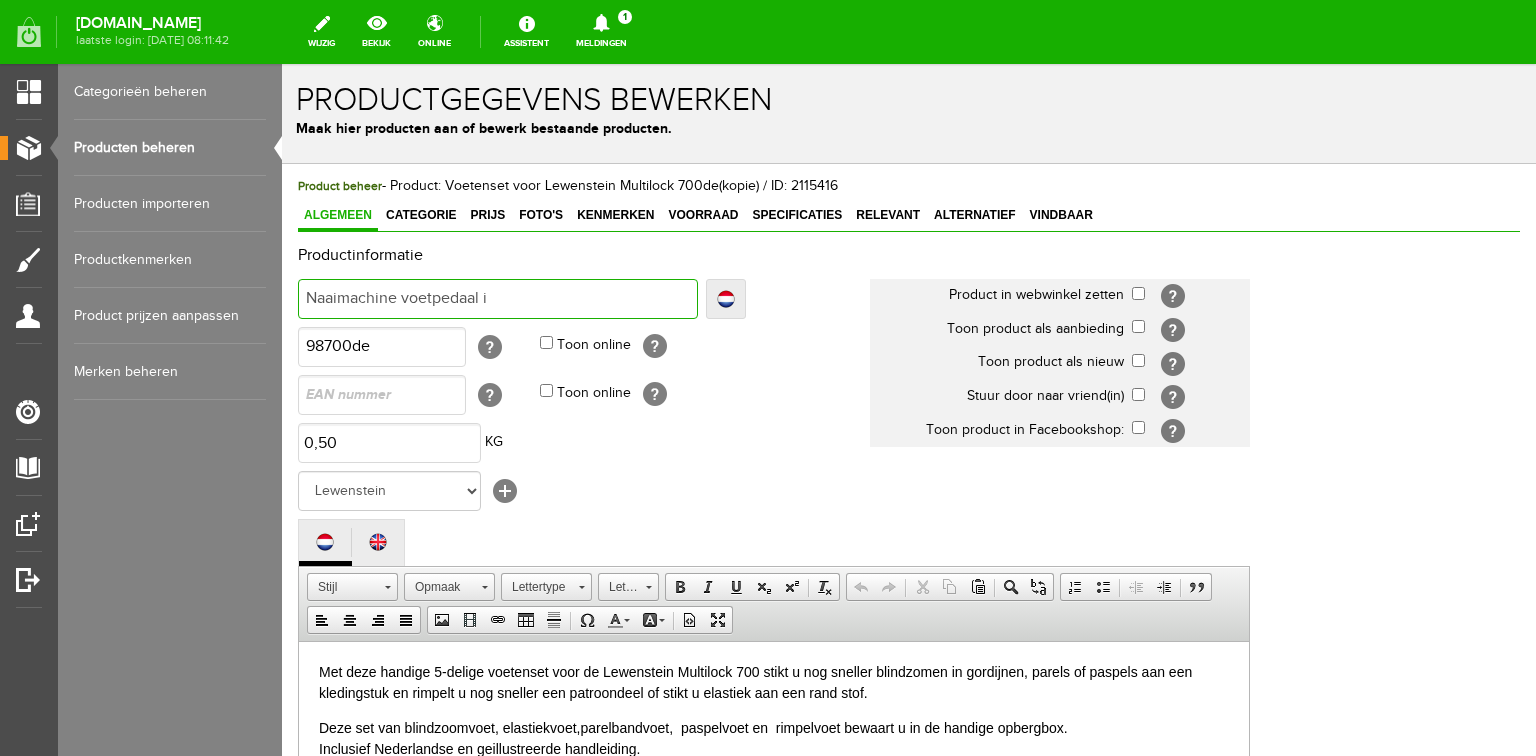 type on "Naaimachine voetpedaal i" 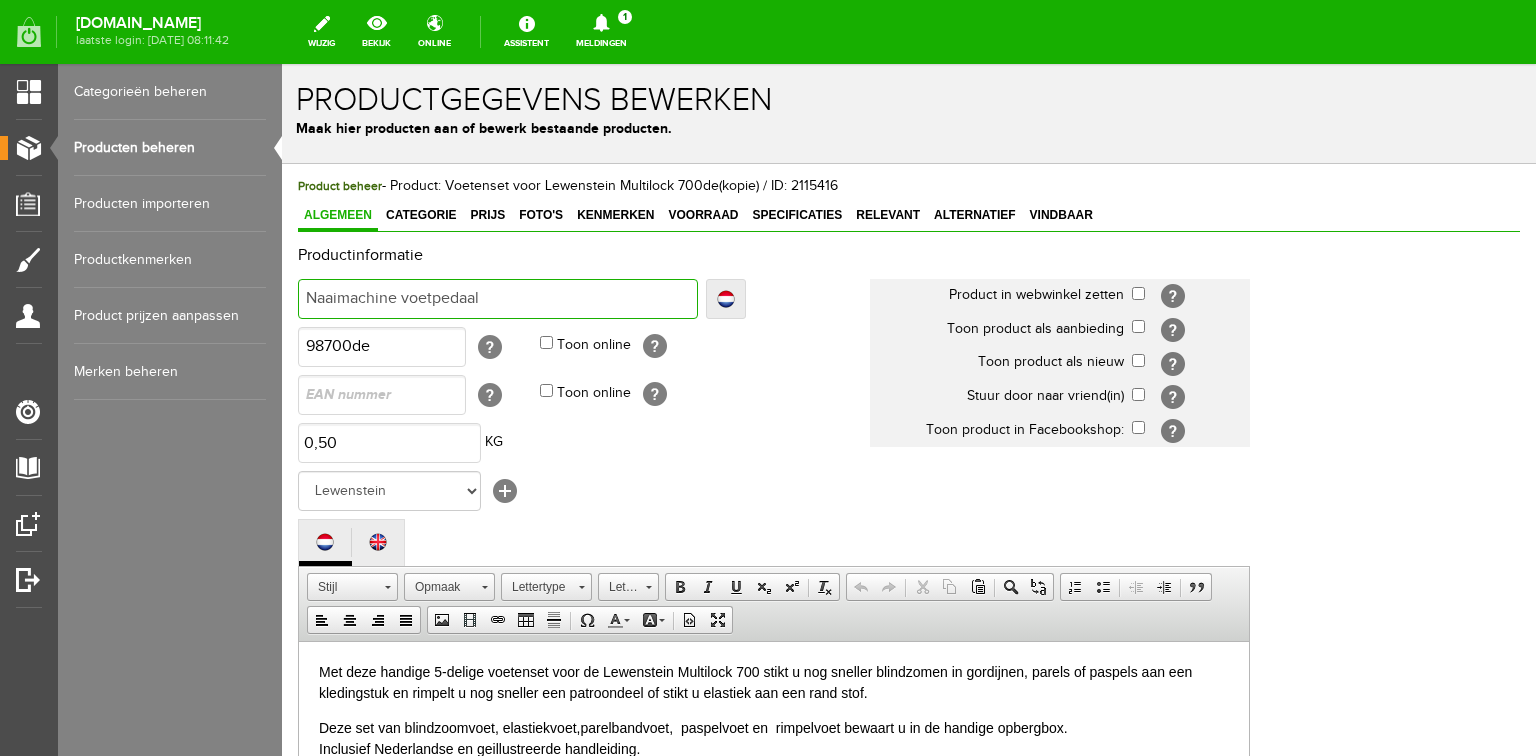 type on "Naaimachine voetpedaal" 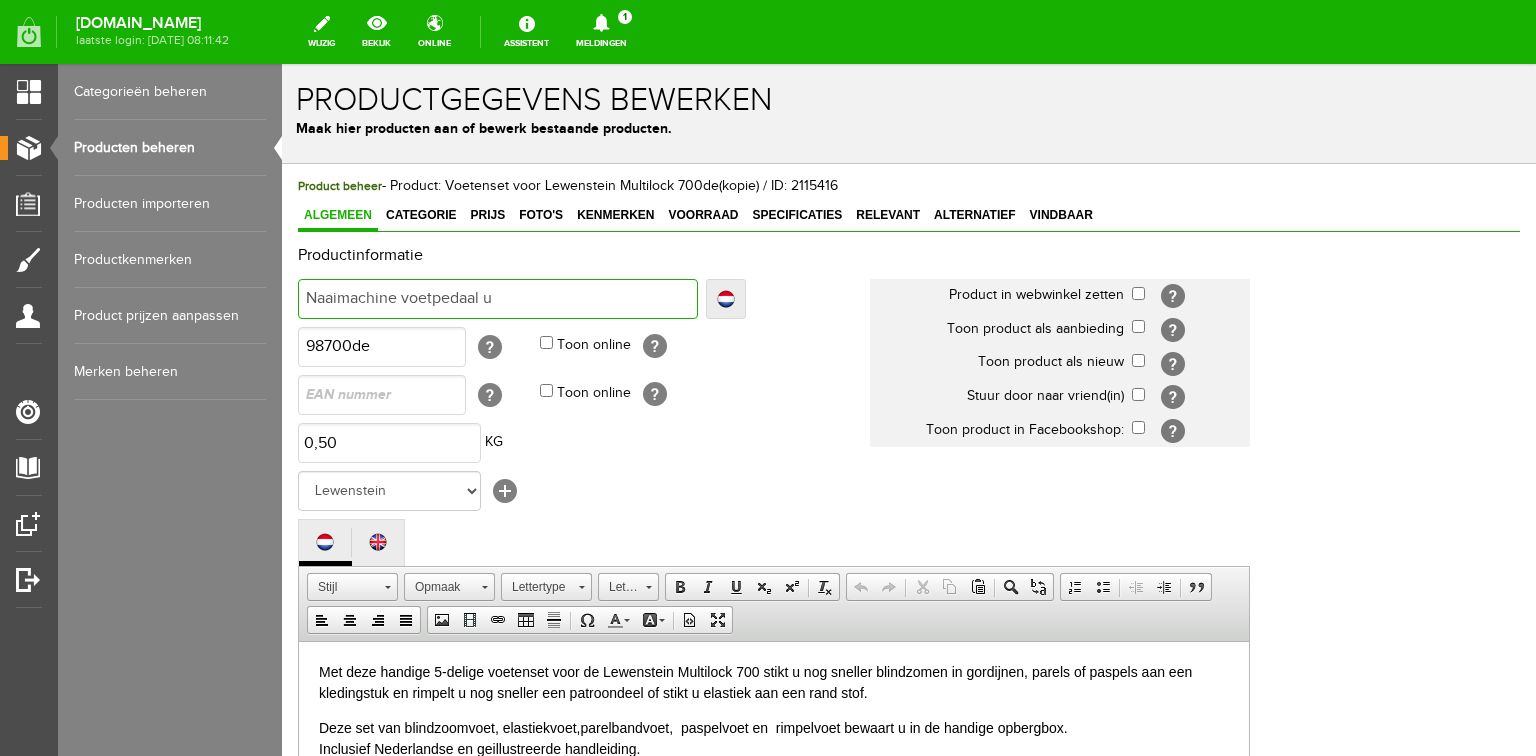 type on "Naaimachine voetpedaal u" 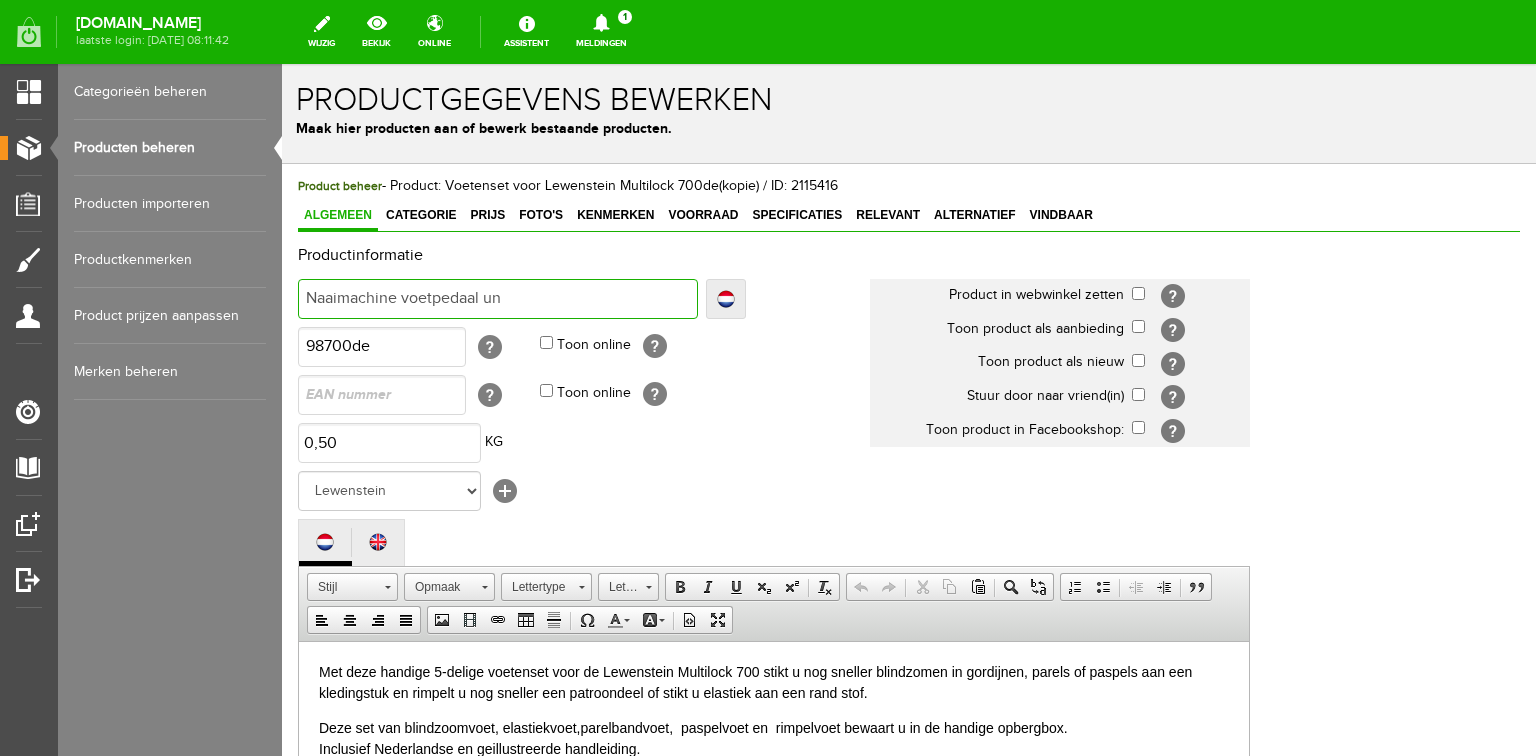 type on "Naaimachine voetpedaal un" 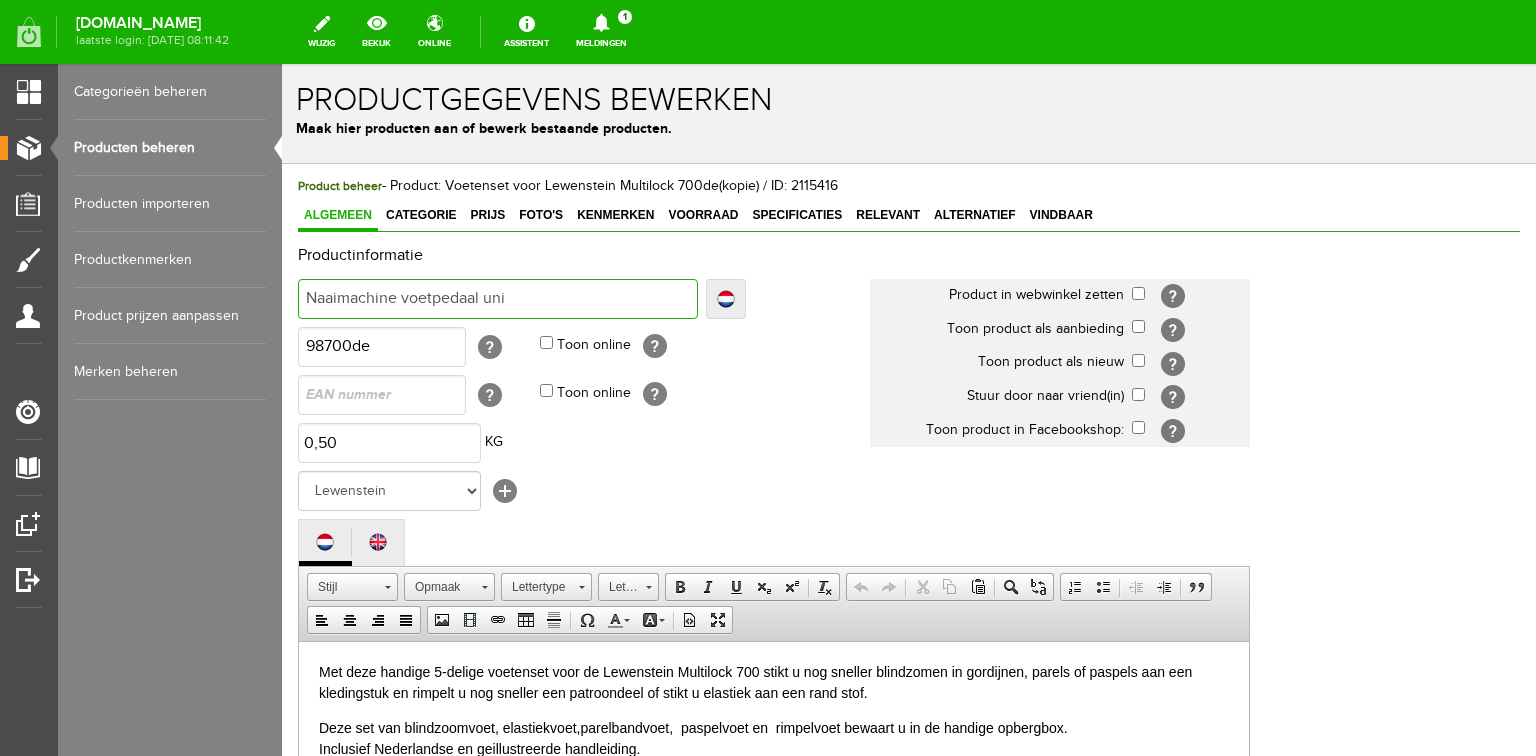 type on "Naaimachine voetpedaal uni" 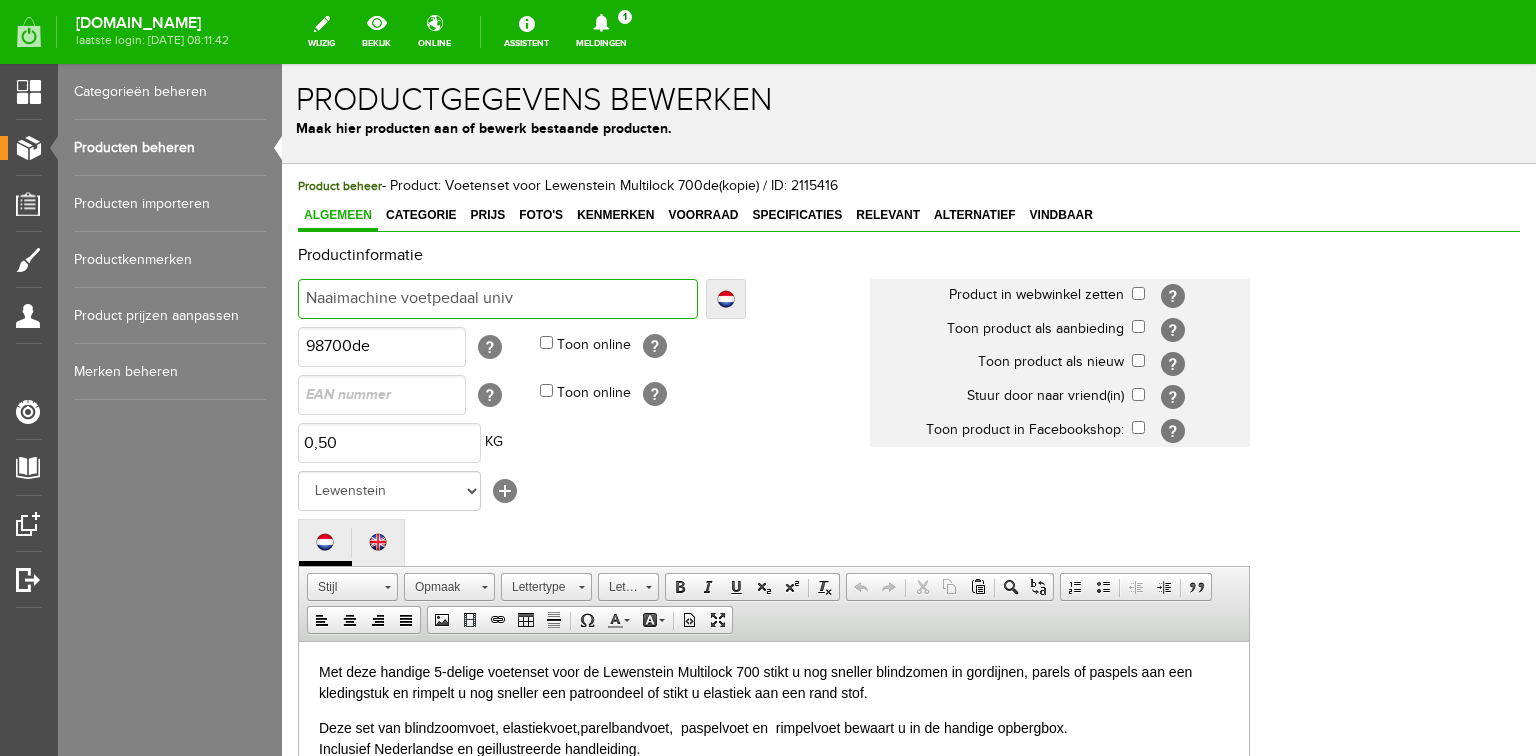 type on "Naaimachine voetpedaal univ" 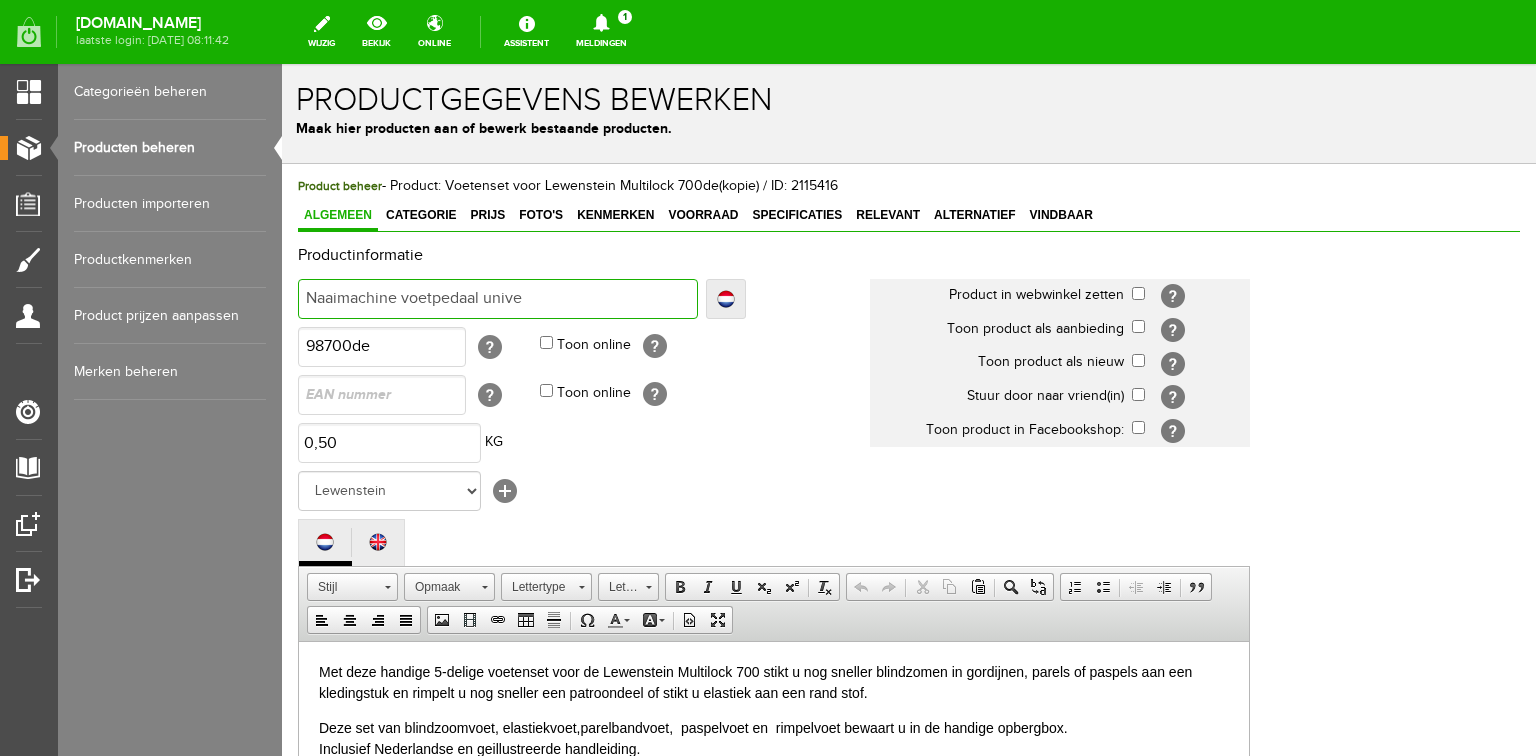 type on "Naaimachine voetpedaal univer" 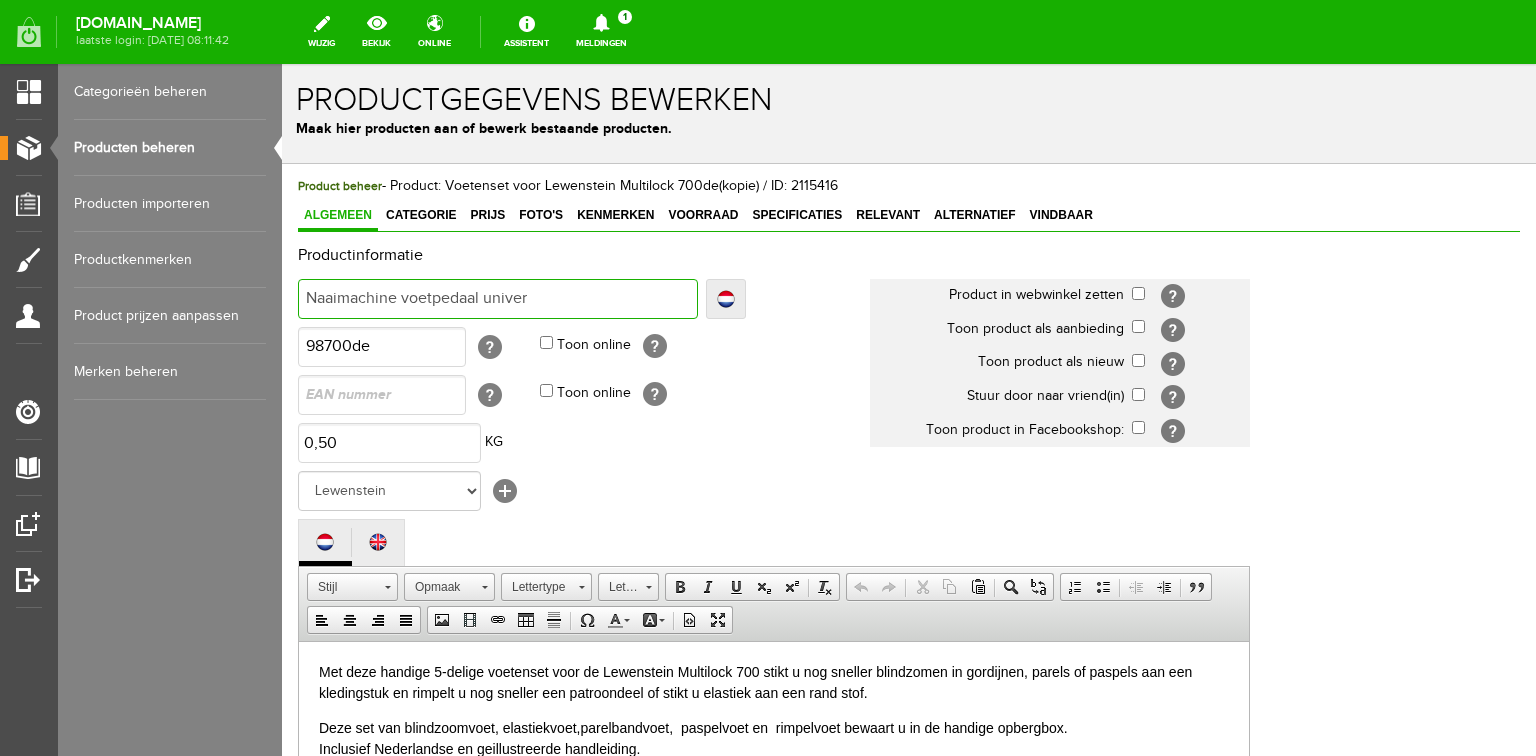 type on "Naaimachine voetpedaal univer" 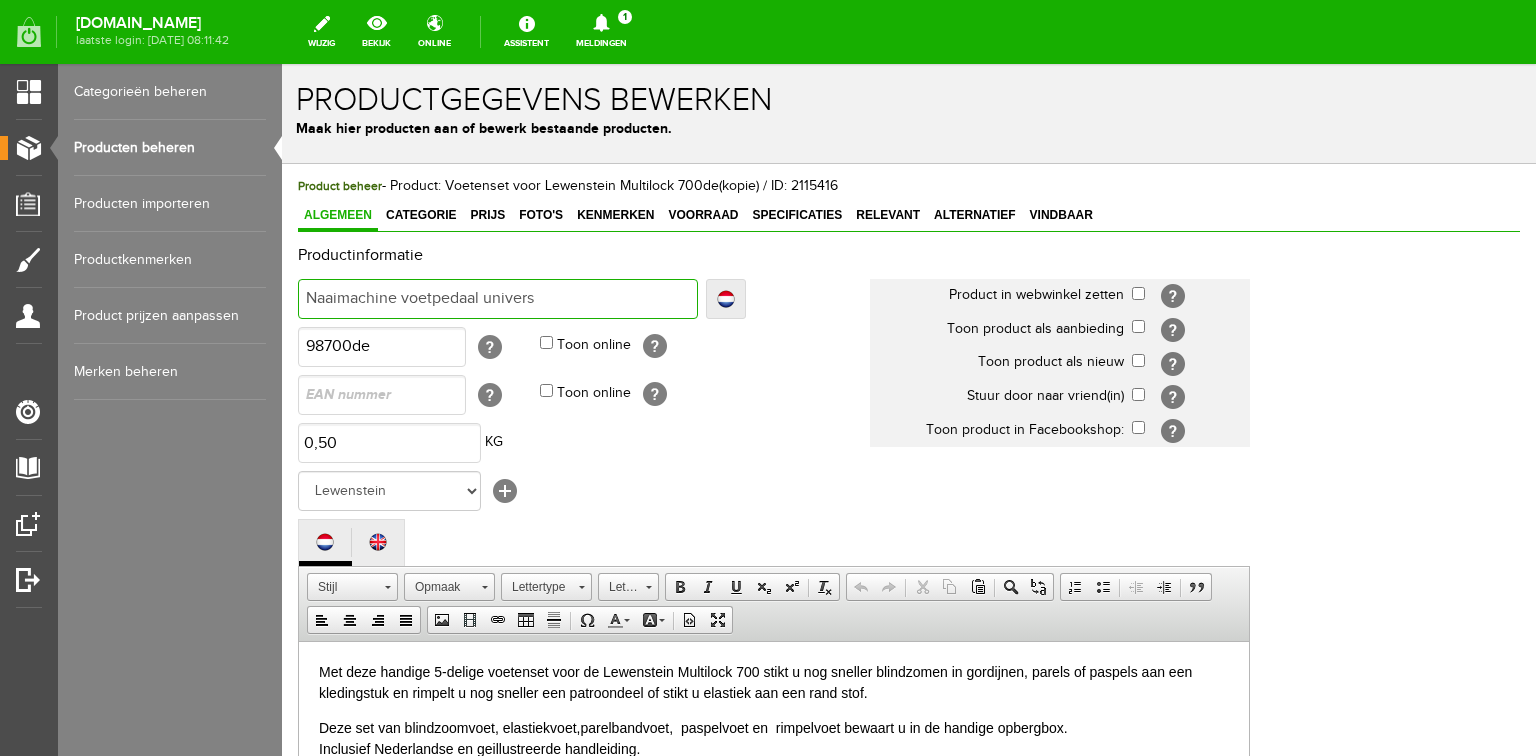 type on "Naaimachine voetpedaal univers" 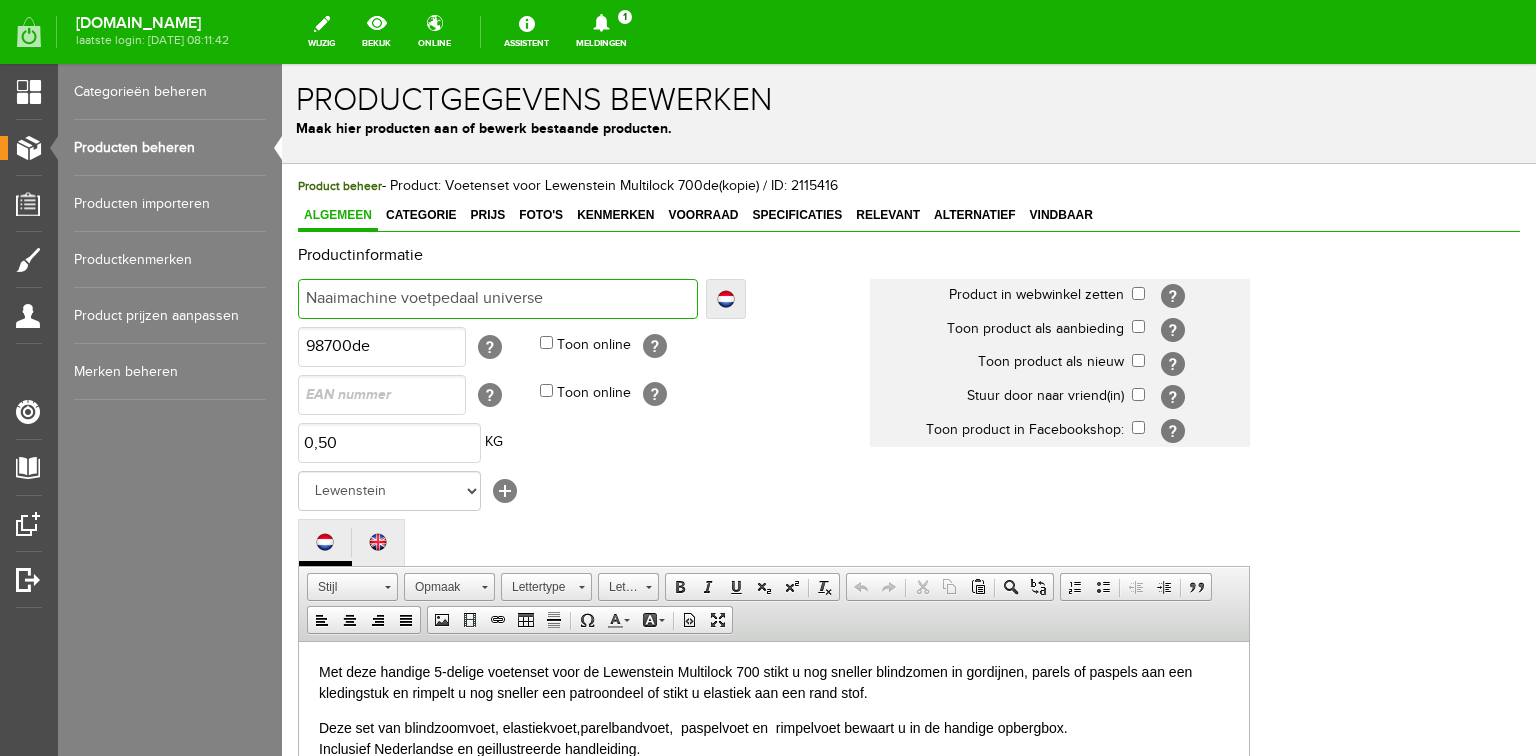 type on "Naaimachine voetpedaal universe" 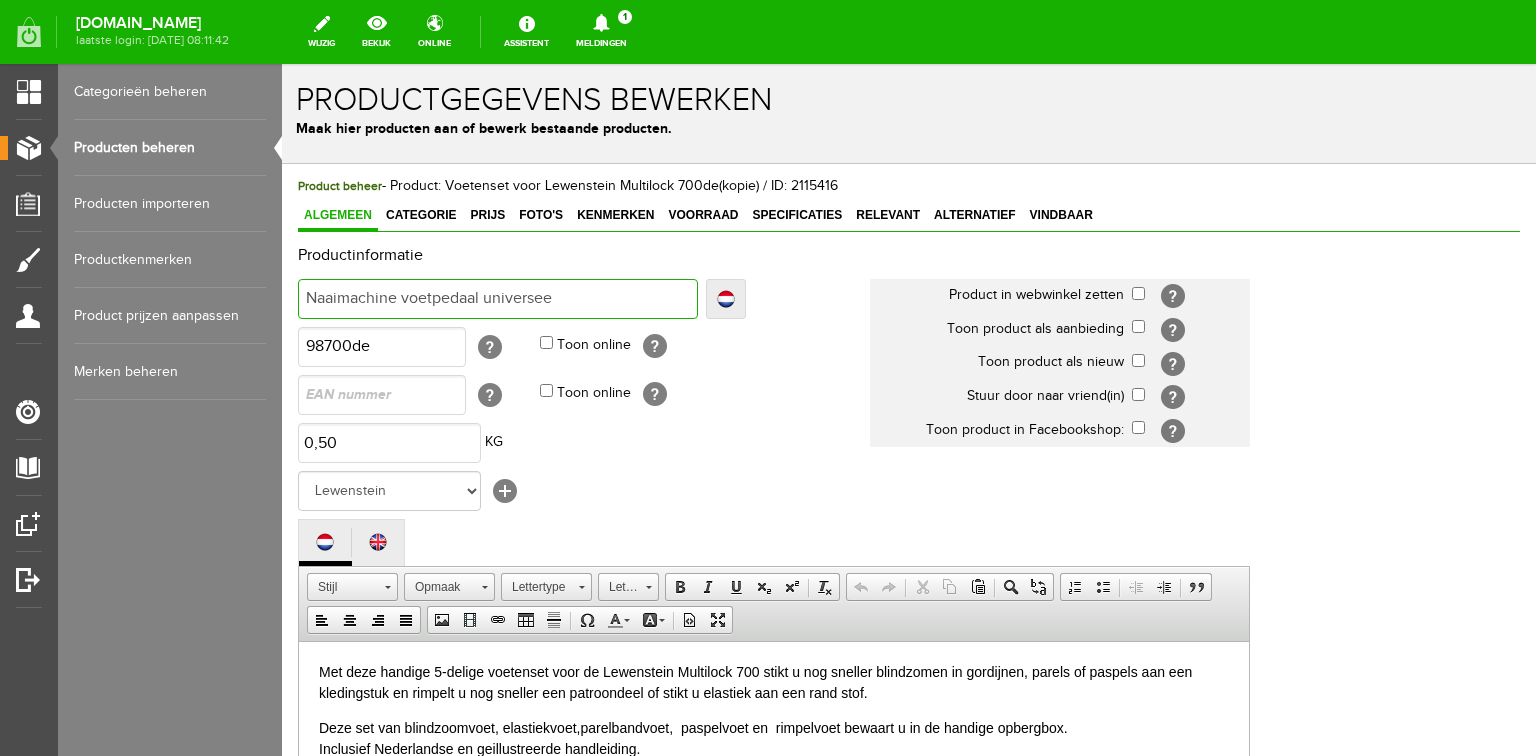 type on "Naaimachine voetpedaal universeel" 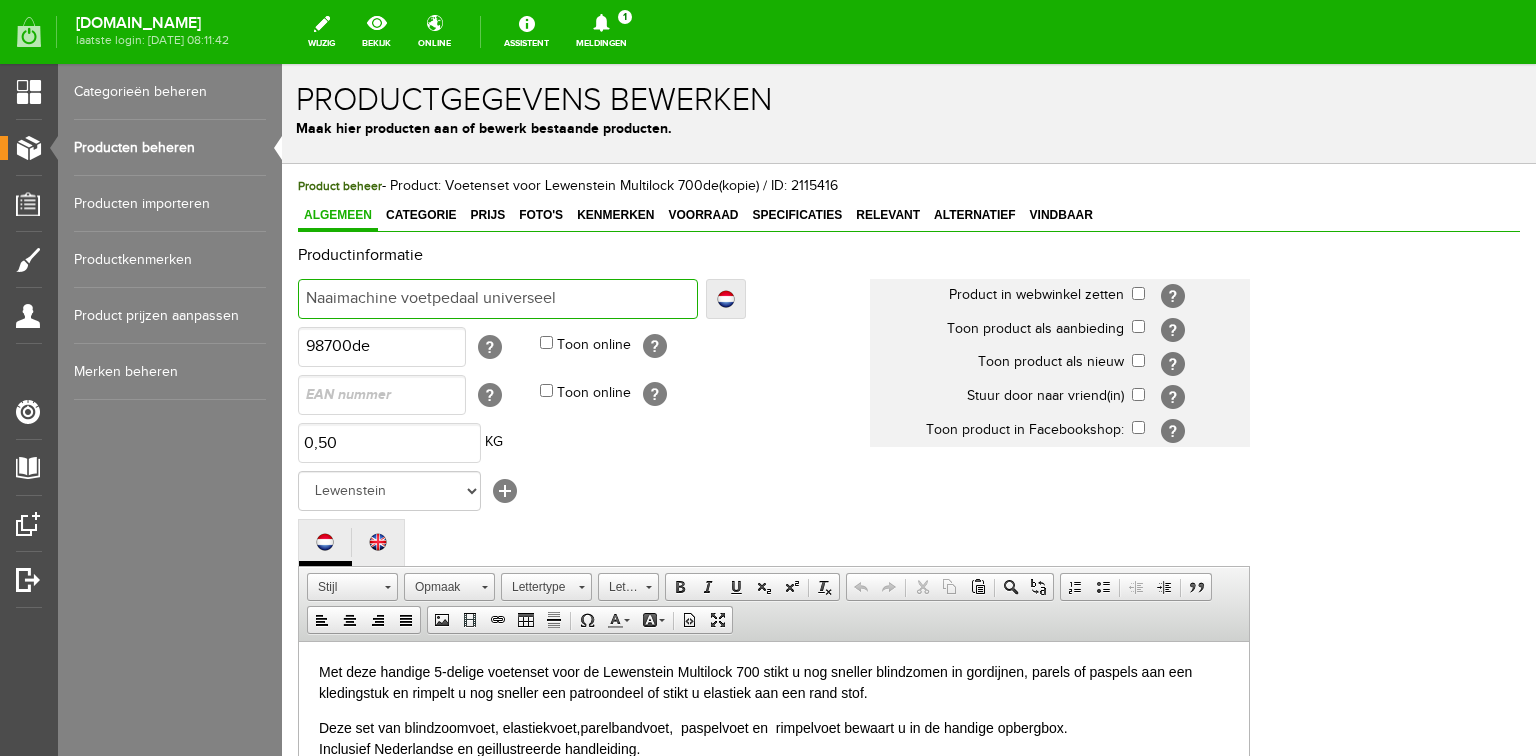 type on "Naaimachine voetpedaal universeel" 